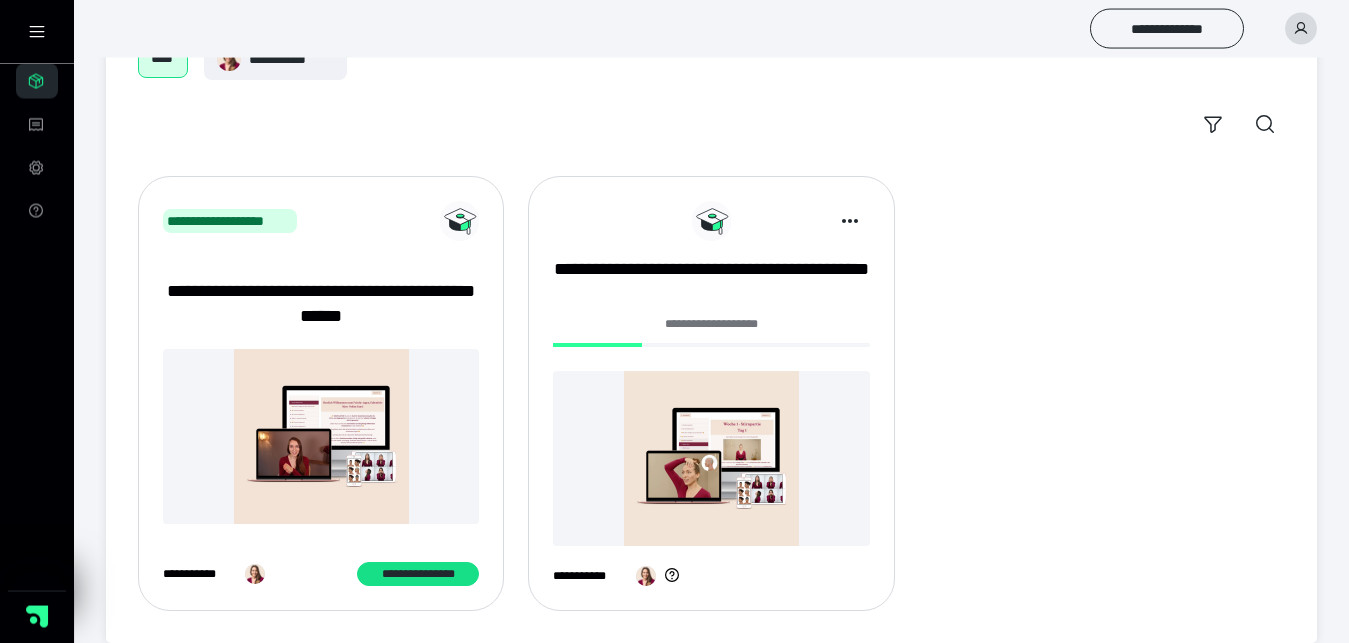 scroll, scrollTop: 164, scrollLeft: 0, axis: vertical 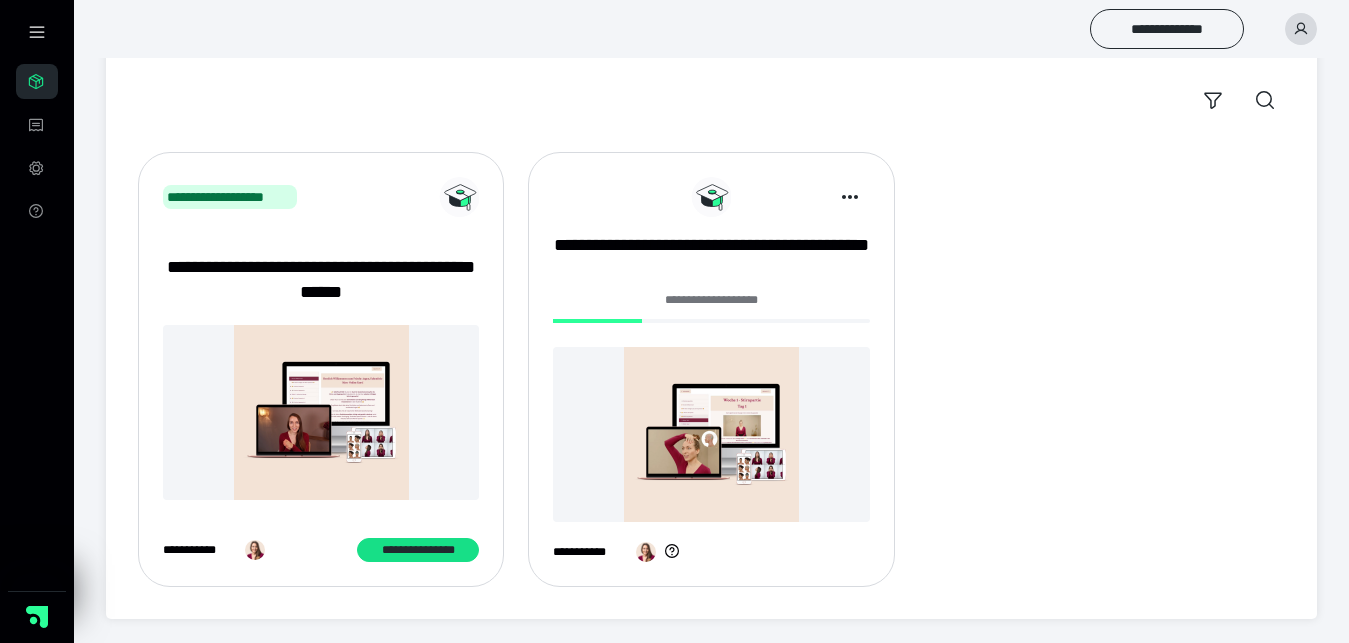 click on "**********" at bounding box center [711, 377] 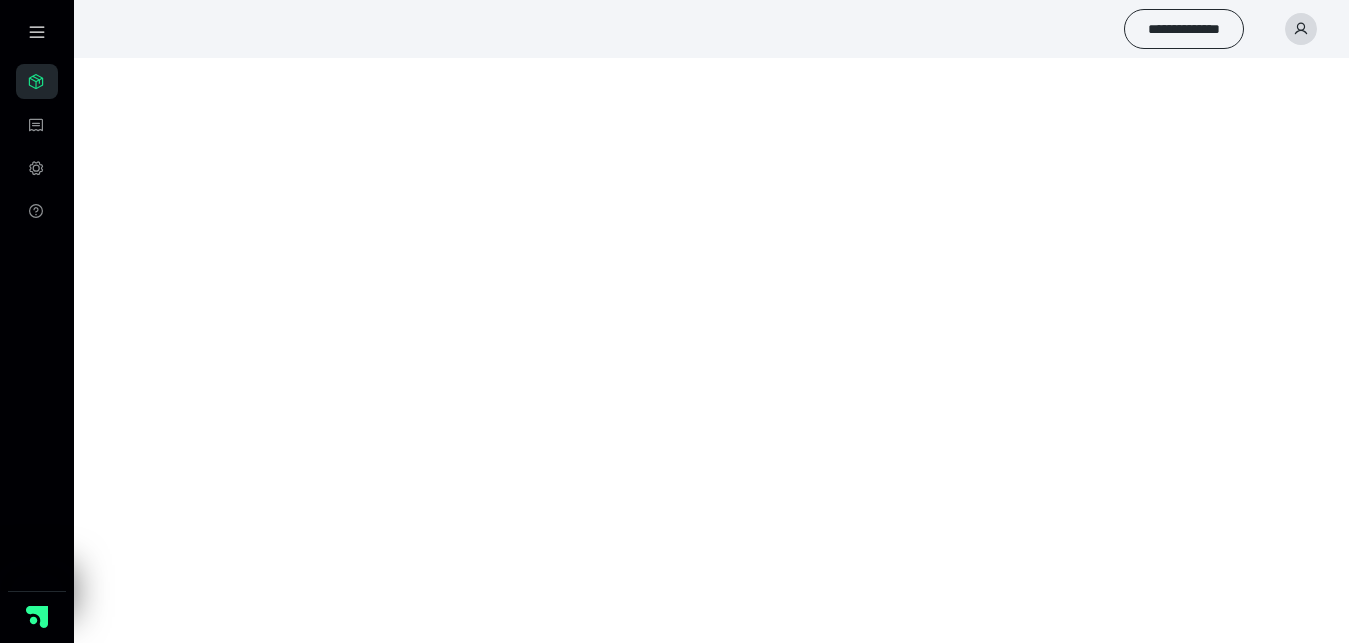 scroll, scrollTop: 0, scrollLeft: 0, axis: both 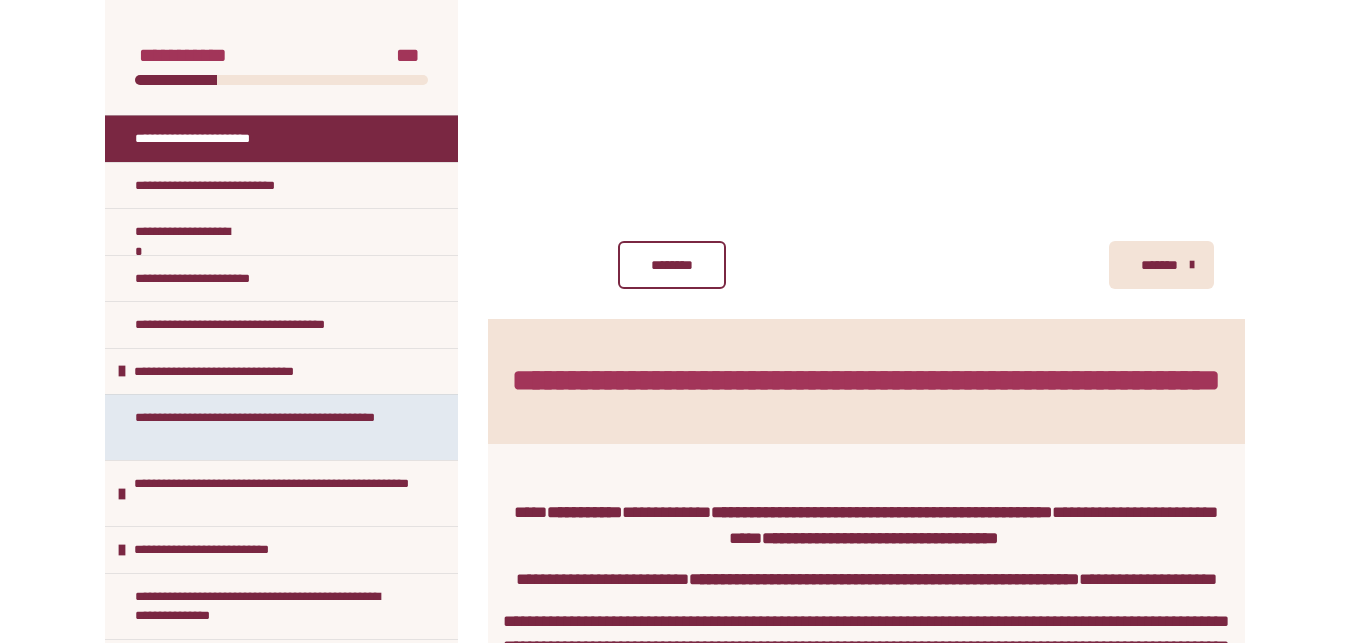 click on "**********" at bounding box center [265, 427] 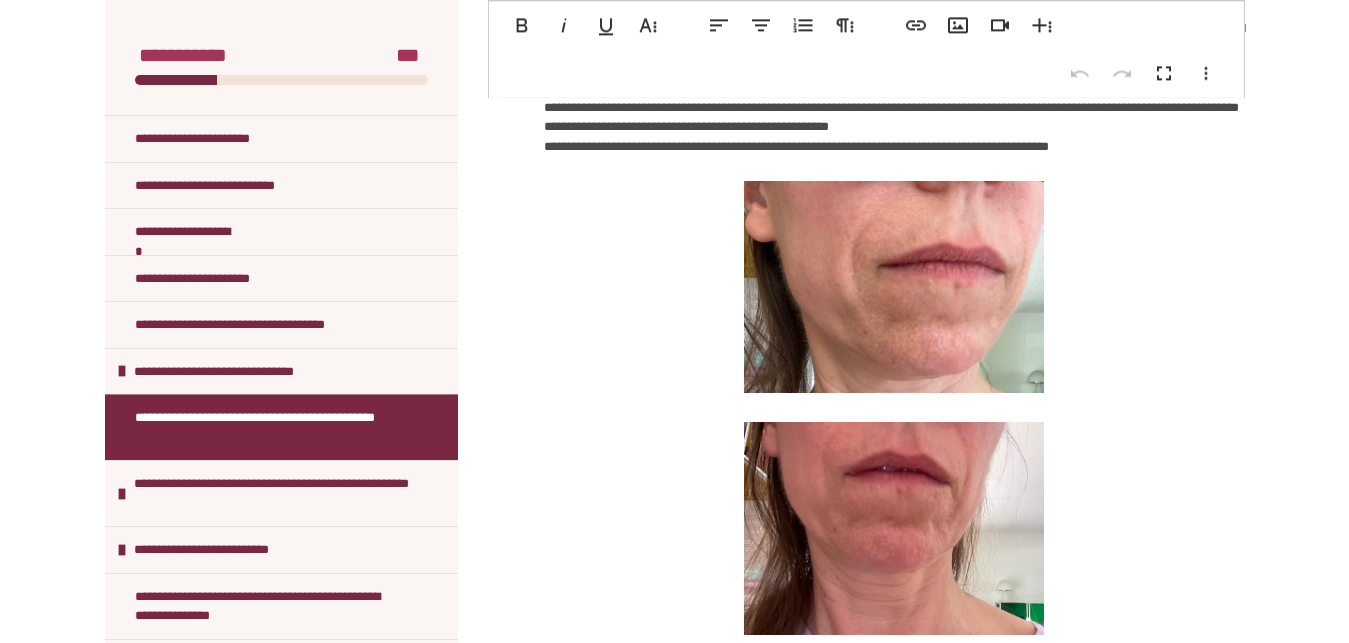 scroll, scrollTop: 5307, scrollLeft: 0, axis: vertical 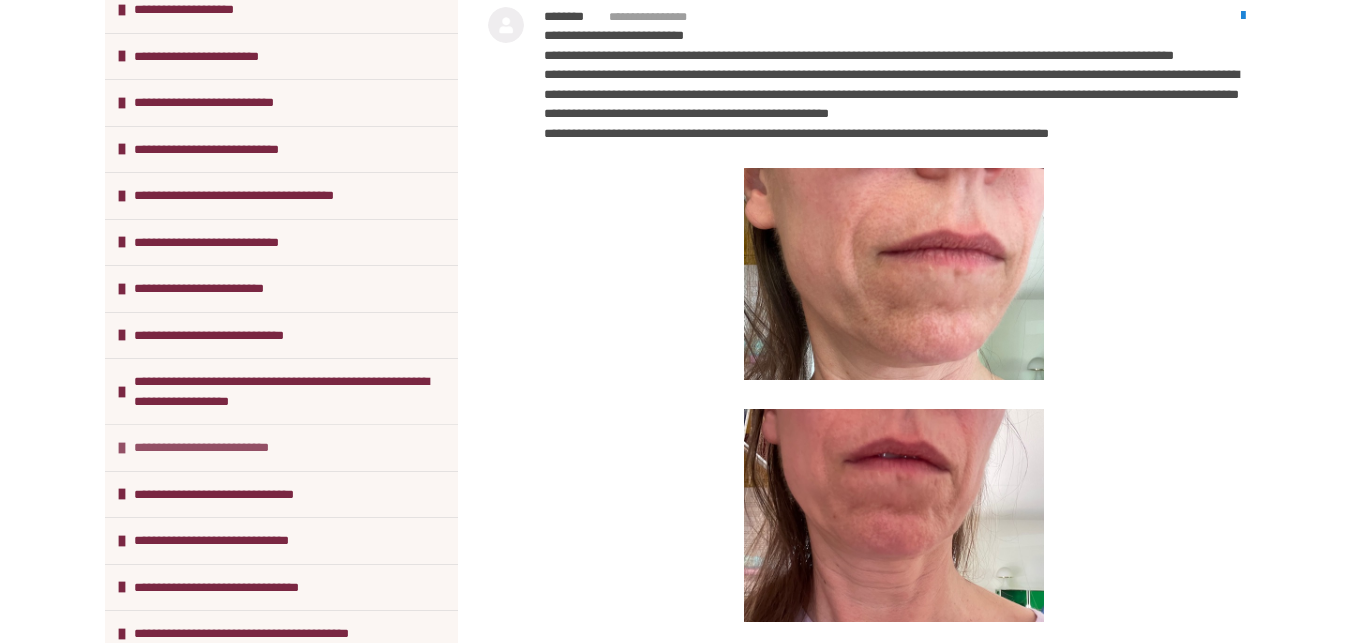 click on "**********" at bounding box center [222, 448] 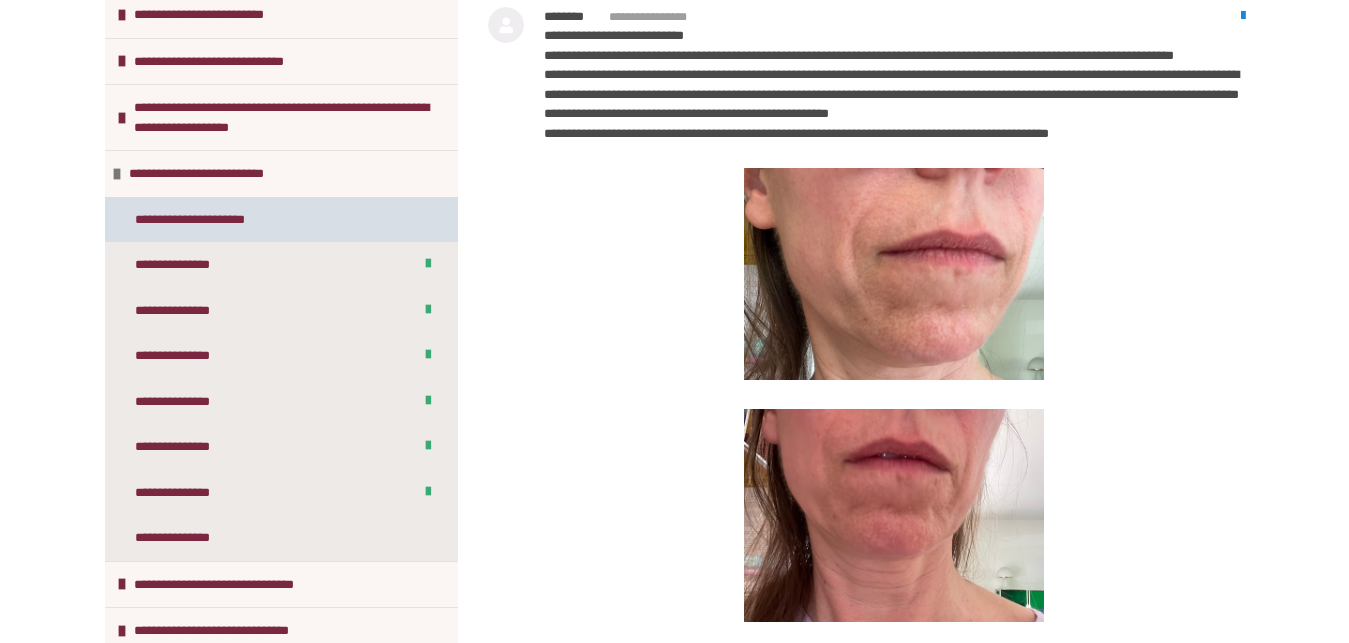 scroll, scrollTop: 1344, scrollLeft: 0, axis: vertical 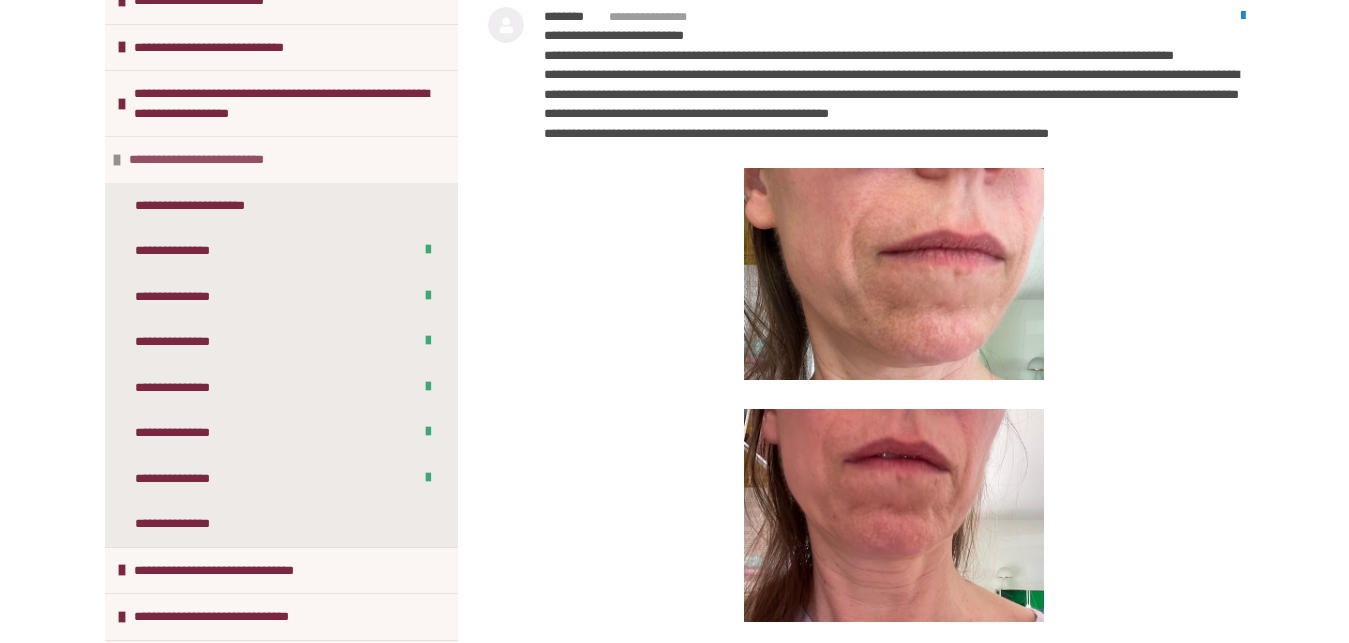 click on "**********" at bounding box center (217, 160) 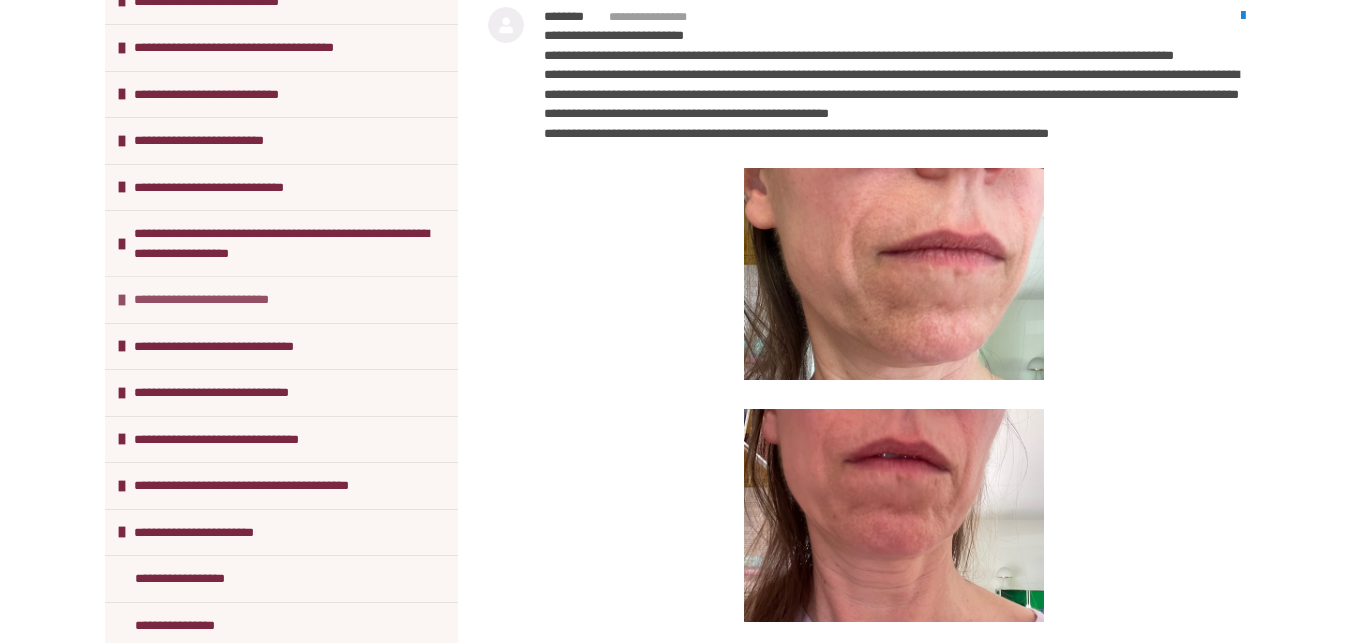 scroll, scrollTop: 1204, scrollLeft: 0, axis: vertical 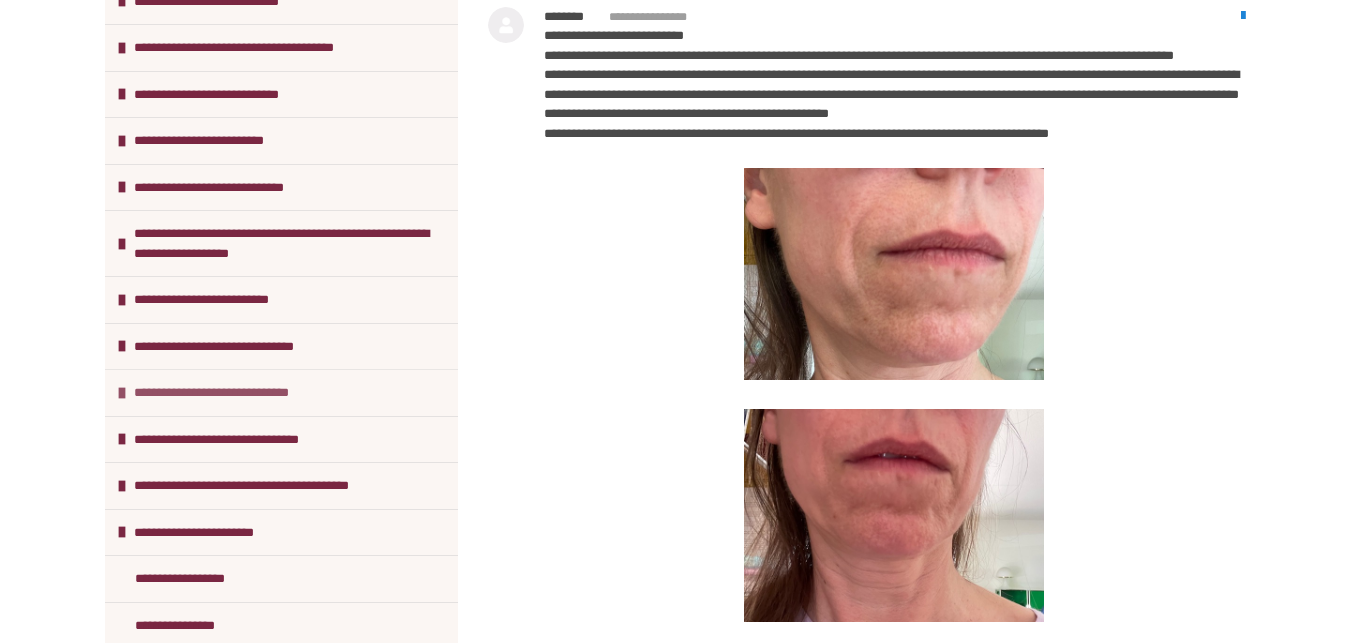 click on "**********" at bounding box center [237, 393] 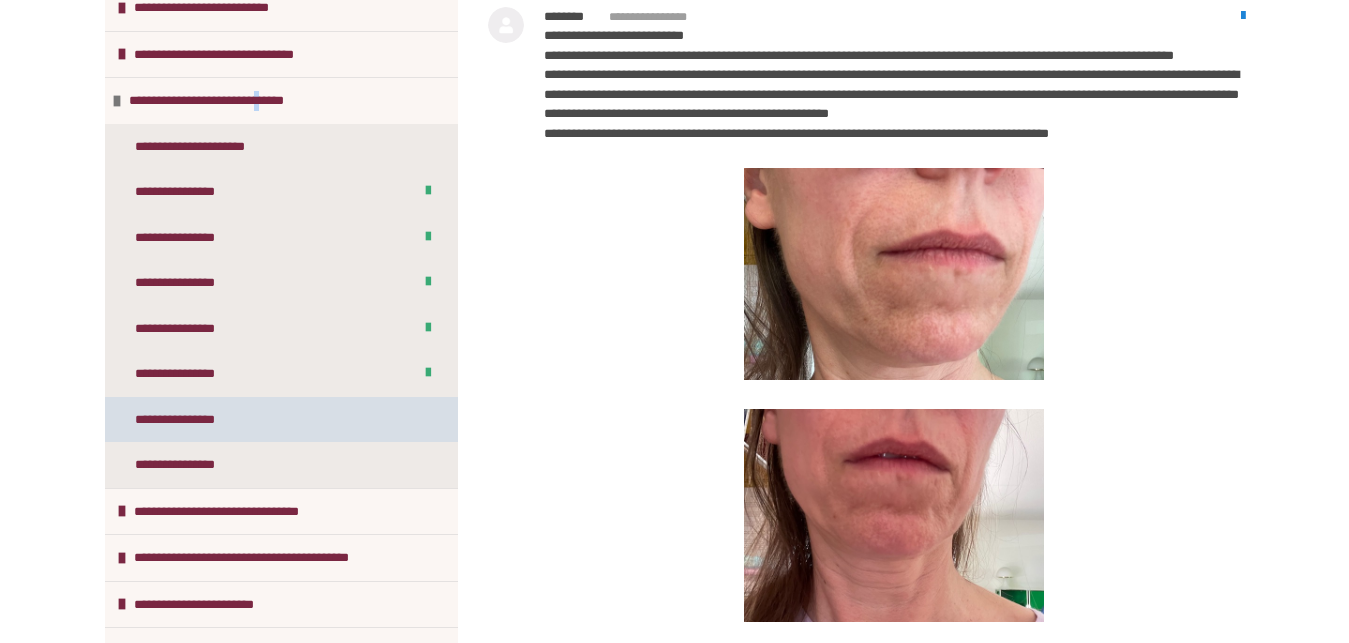 scroll, scrollTop: 1568, scrollLeft: 0, axis: vertical 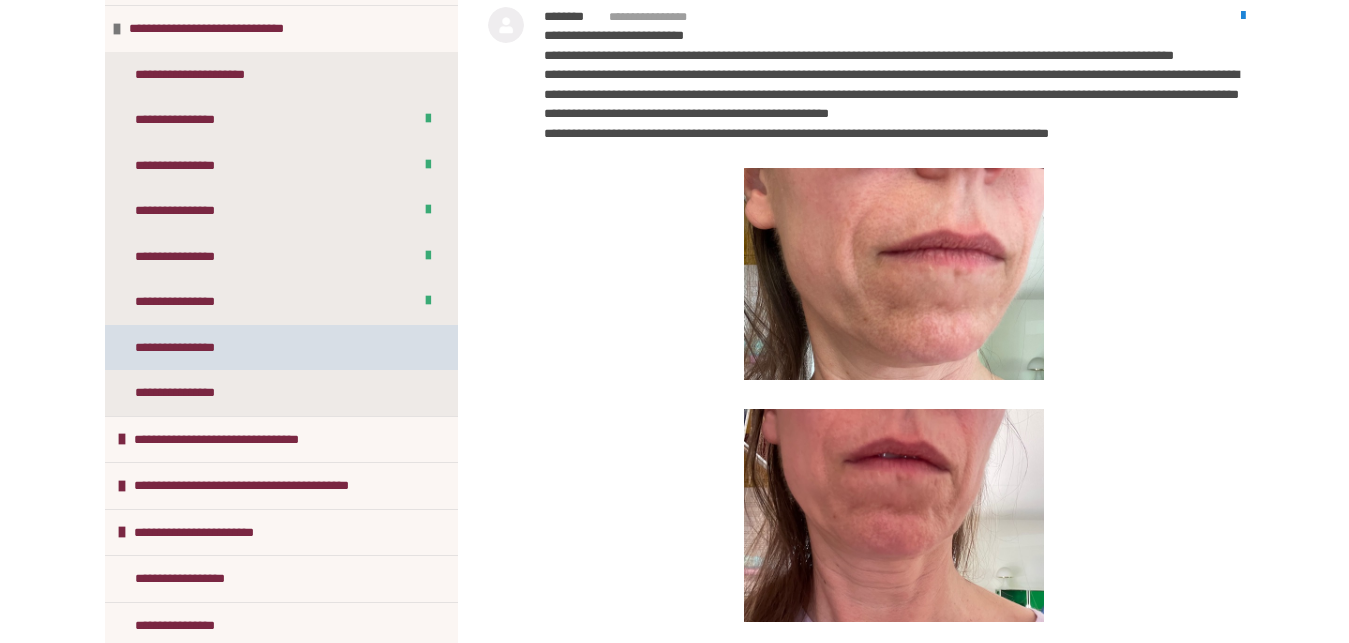 click on "**********" at bounding box center [186, 348] 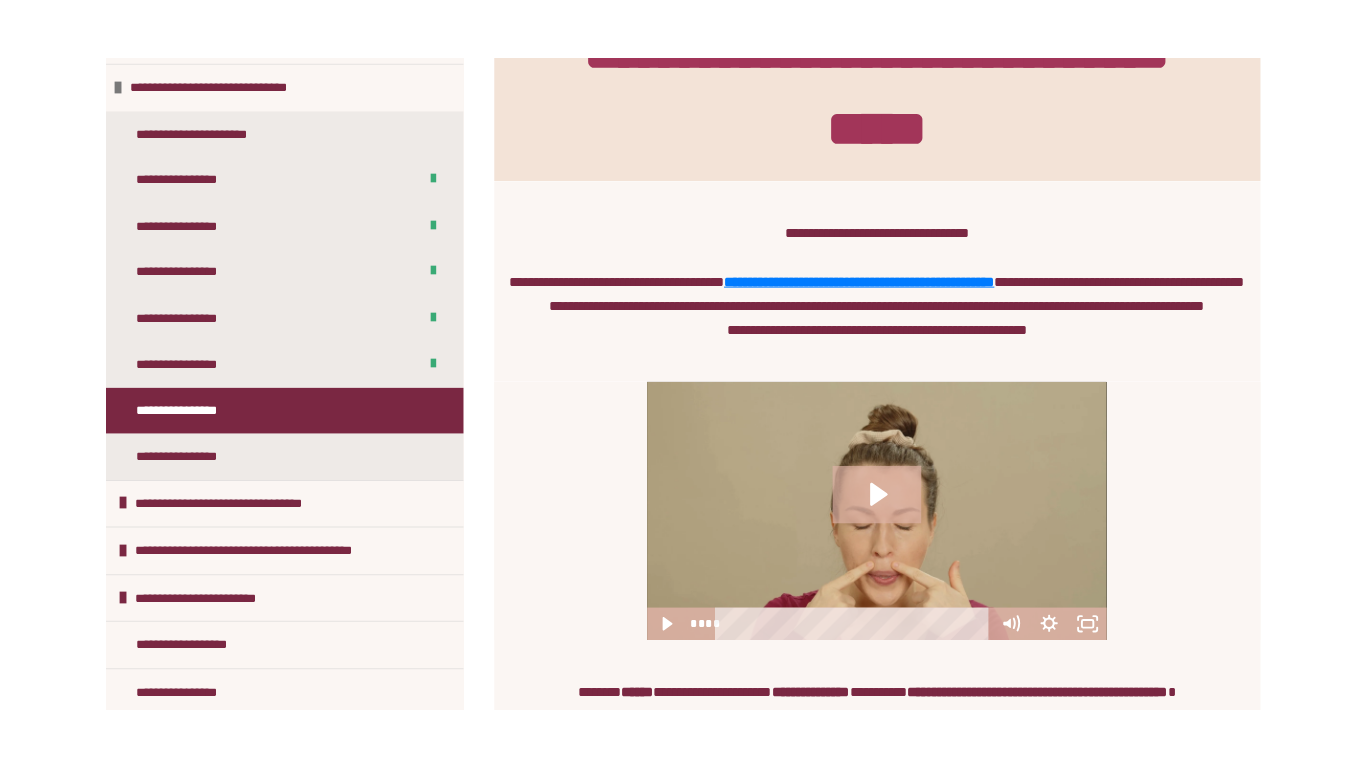 scroll, scrollTop: 615, scrollLeft: 0, axis: vertical 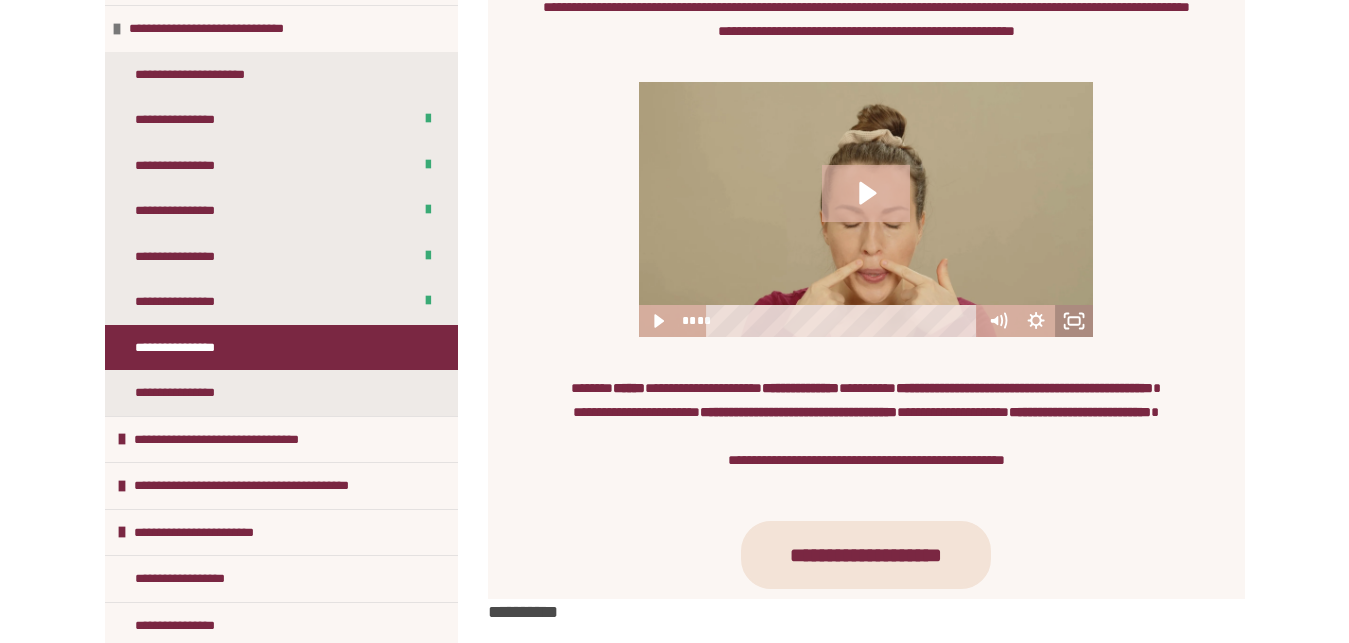 click 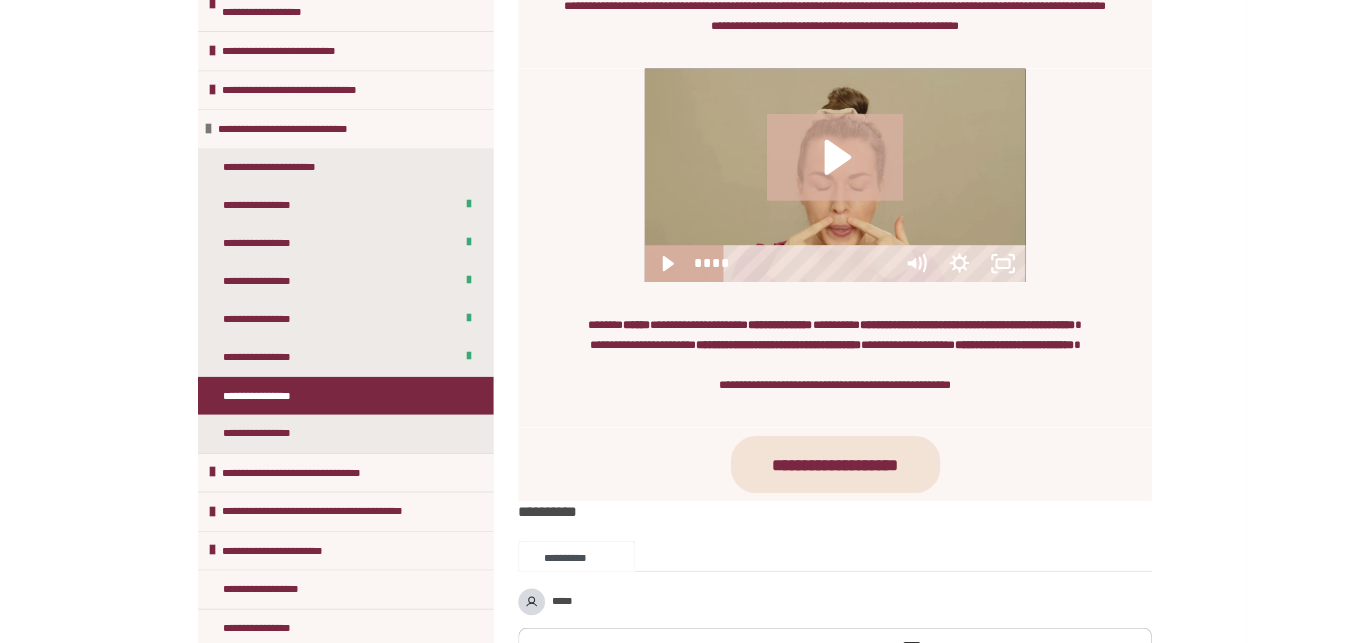 scroll, scrollTop: 1443, scrollLeft: 0, axis: vertical 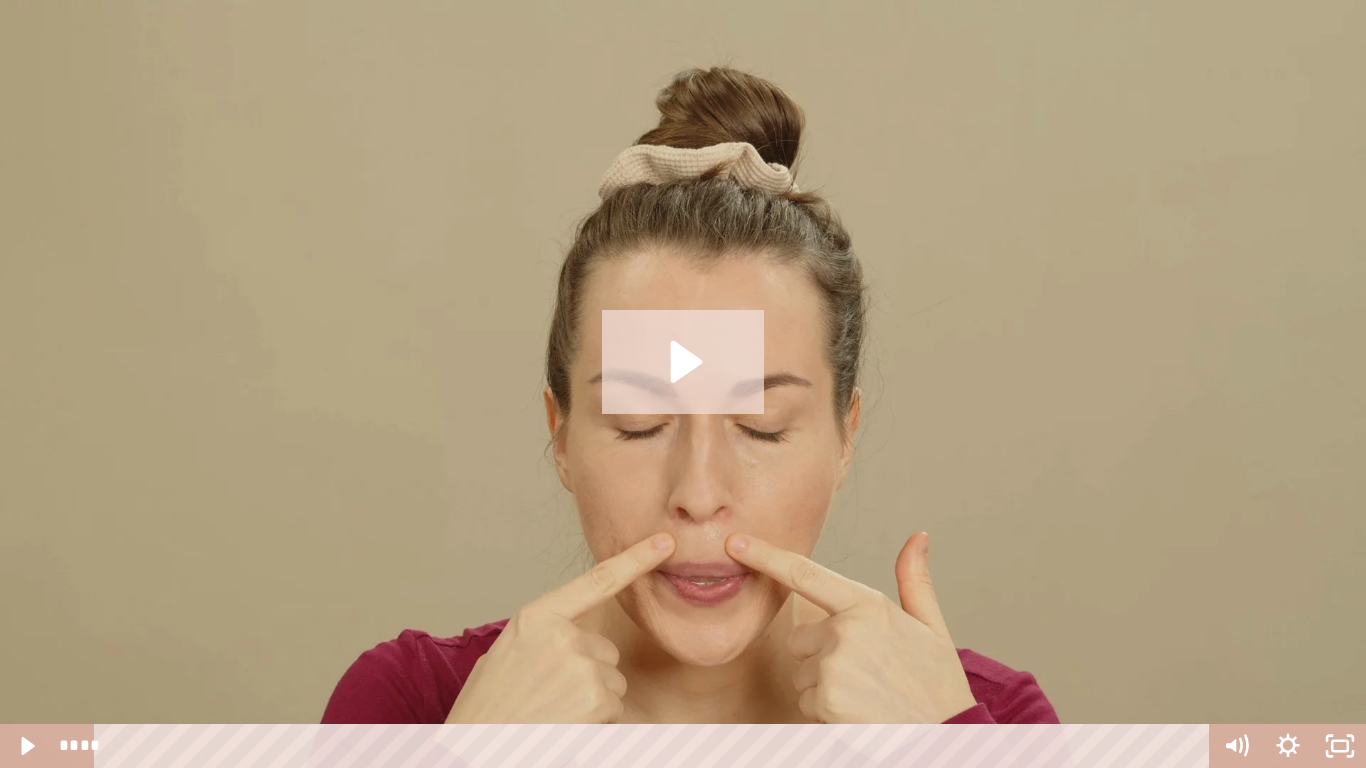 click 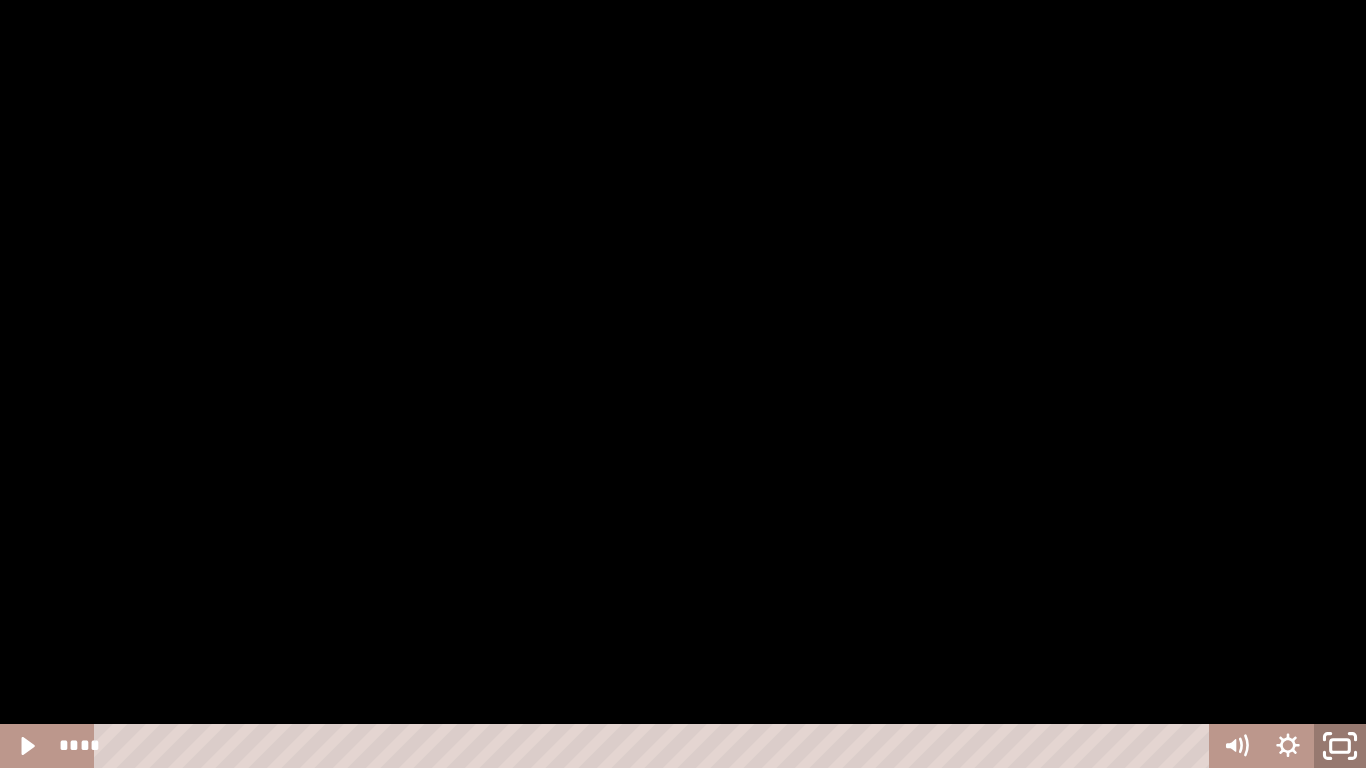 click 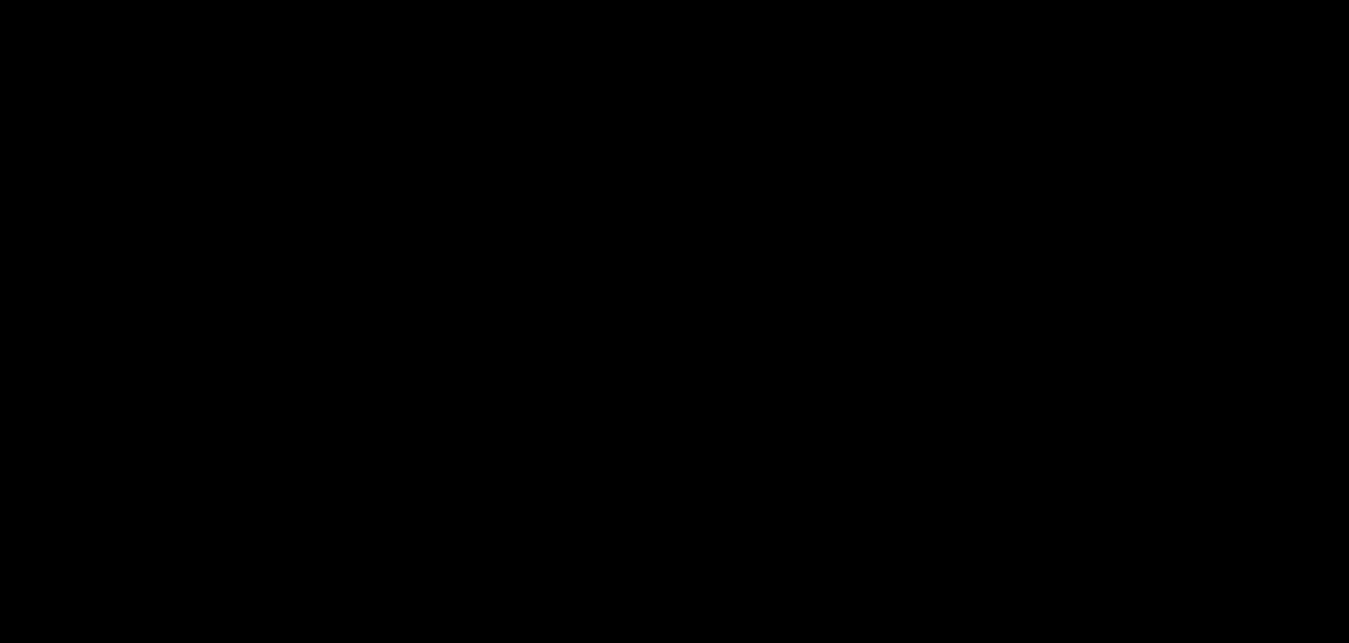 scroll, scrollTop: 207, scrollLeft: 0, axis: vertical 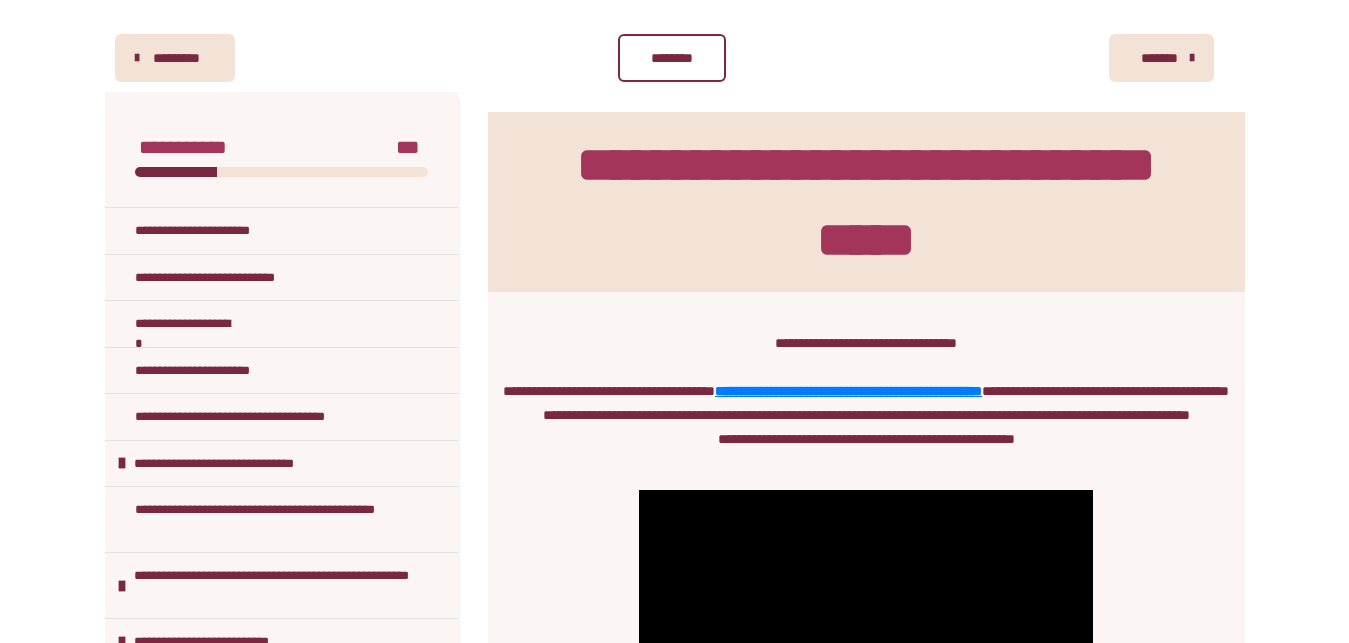 click on "********" at bounding box center [671, 58] 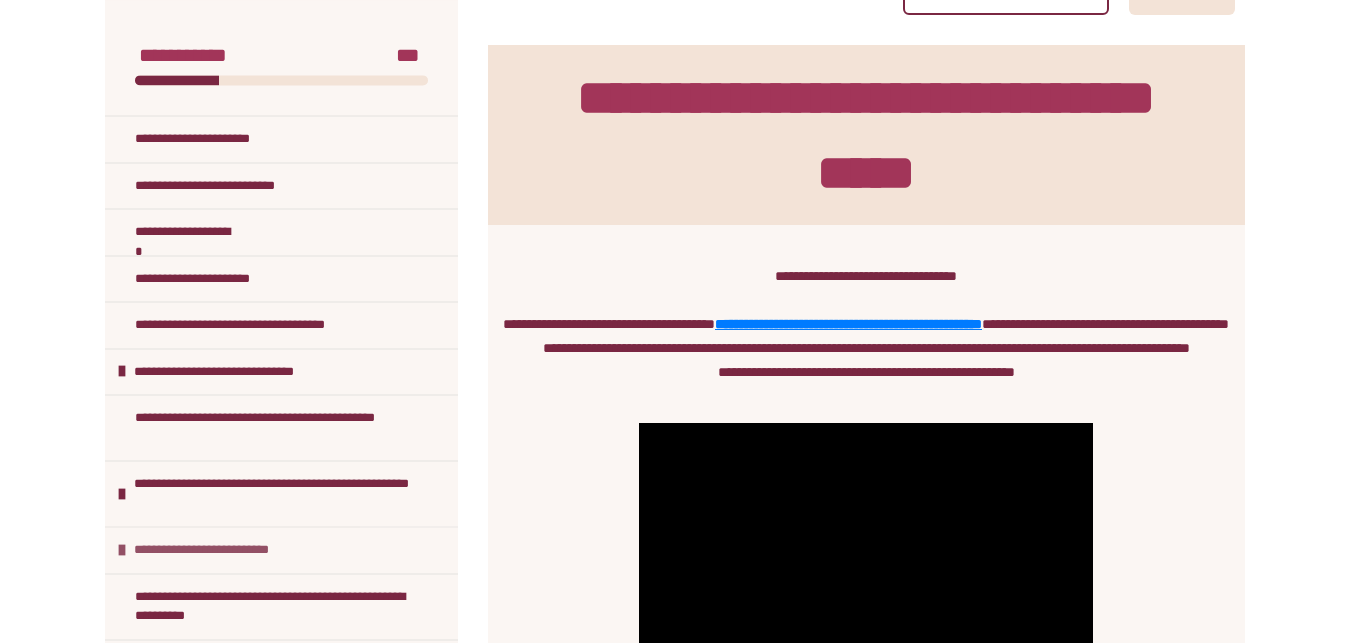scroll, scrollTop: 513, scrollLeft: 0, axis: vertical 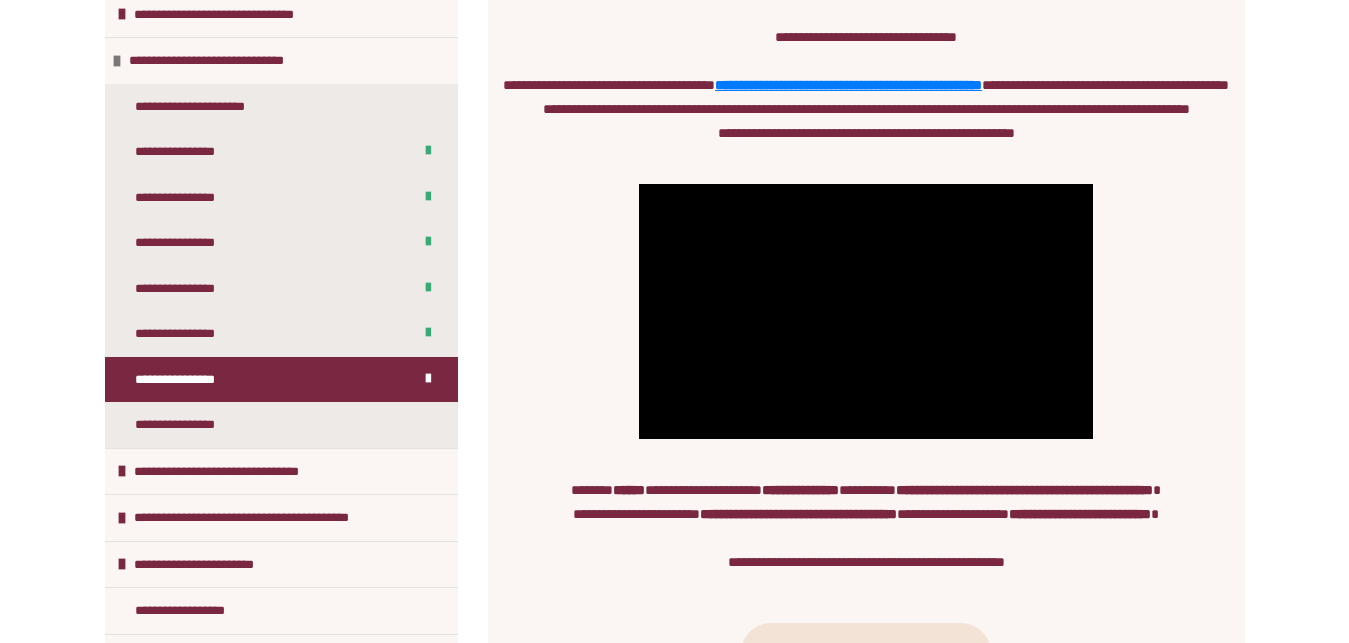 drag, startPoint x: 262, startPoint y: 69, endPoint x: 294, endPoint y: 118, distance: 58.5235 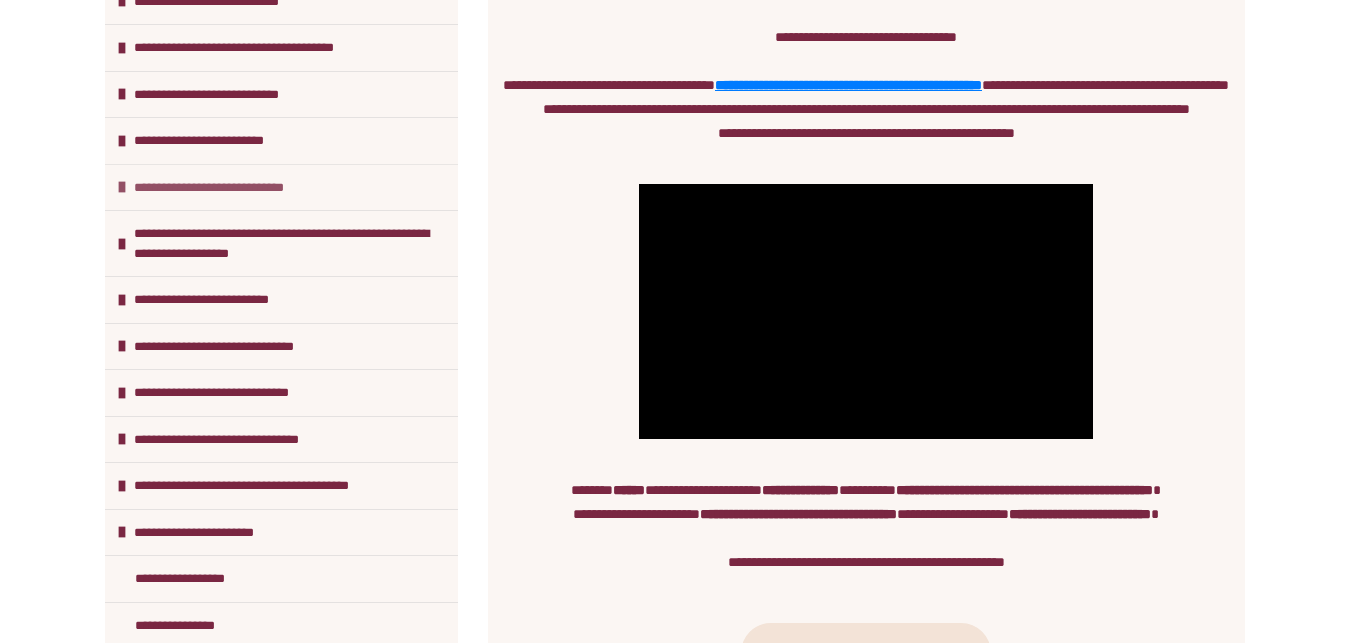 scroll, scrollTop: 1204, scrollLeft: 0, axis: vertical 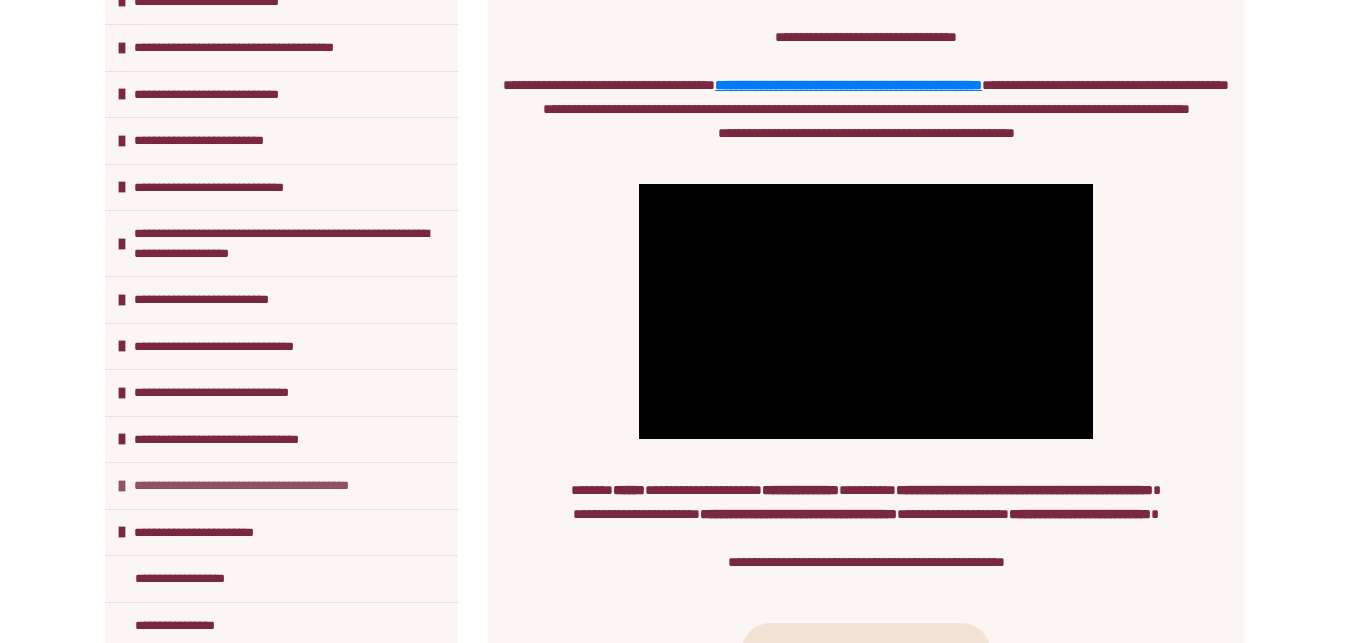 click on "**********" at bounding box center (259, 486) 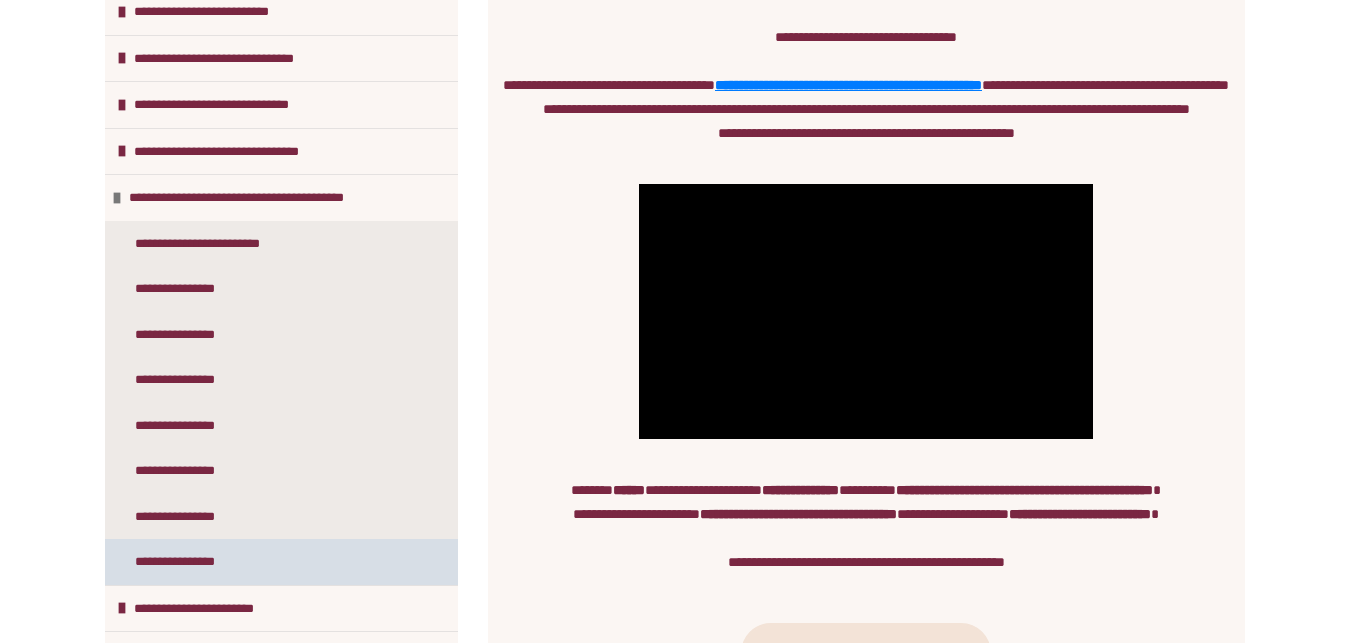 scroll, scrollTop: 1568, scrollLeft: 0, axis: vertical 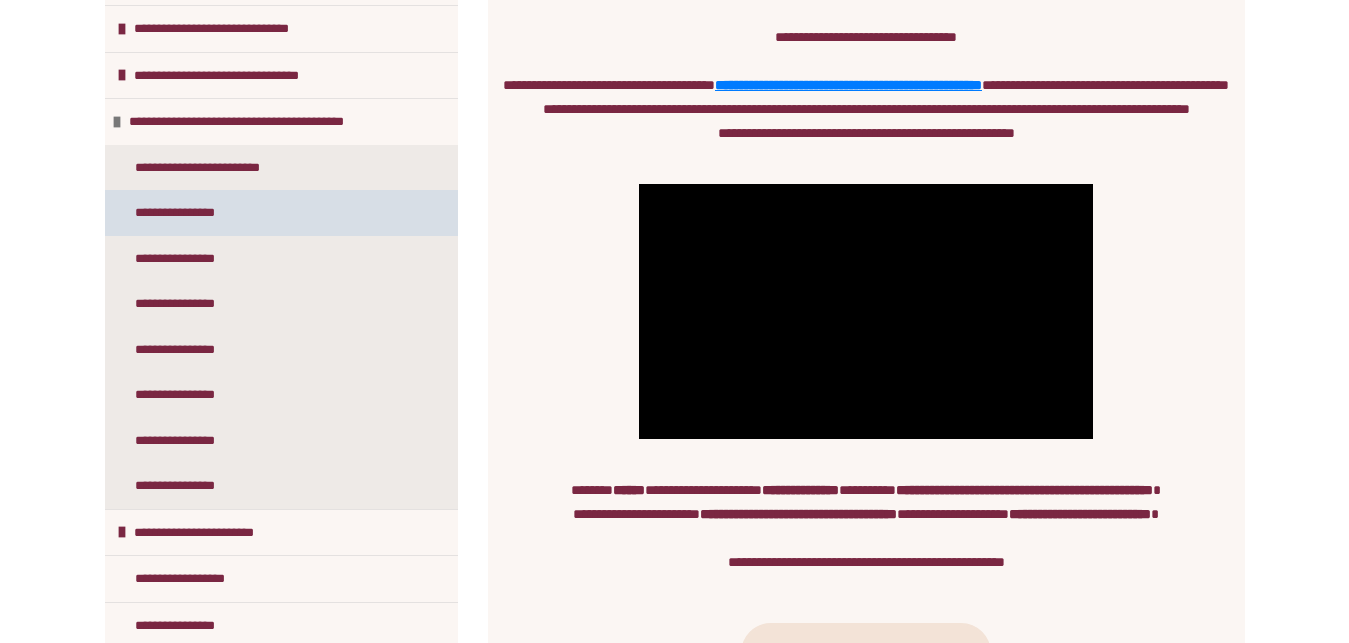 click on "**********" at bounding box center (281, 213) 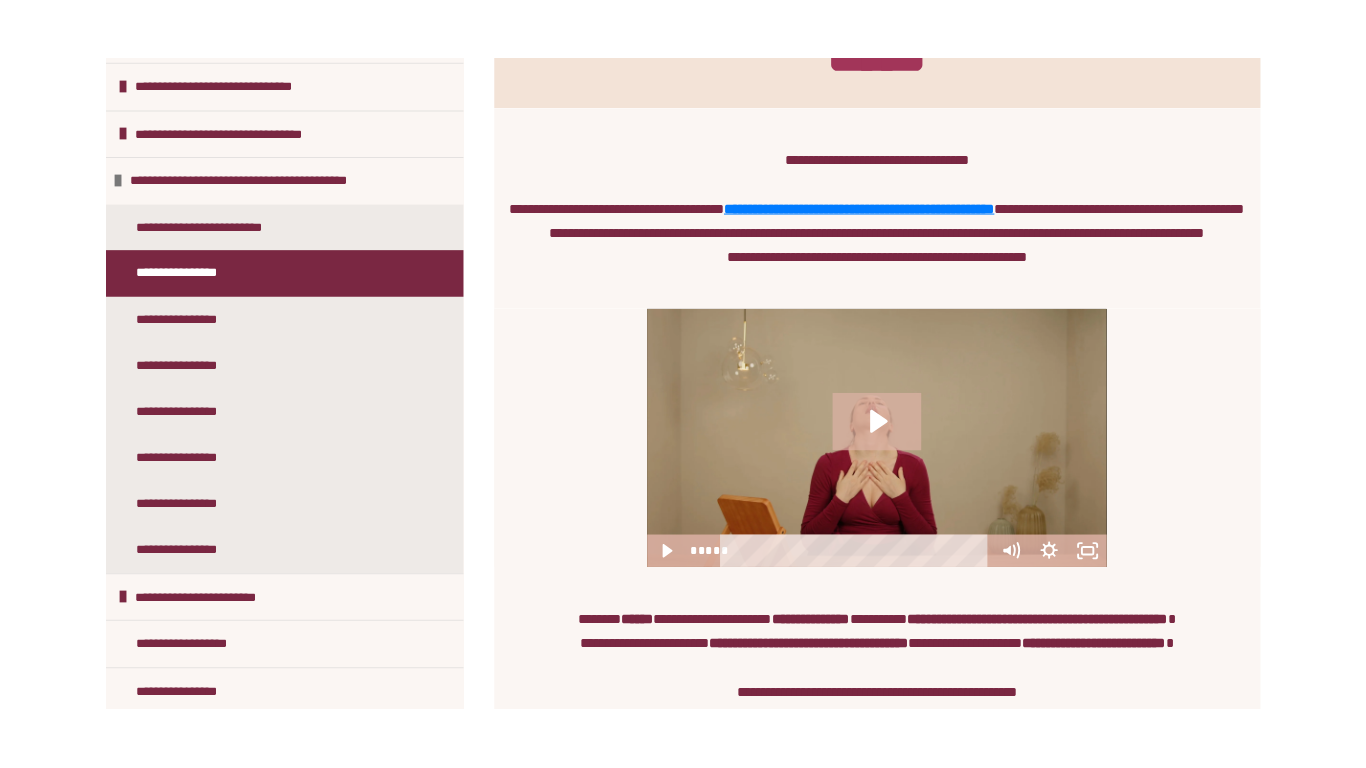 scroll, scrollTop: 513, scrollLeft: 0, axis: vertical 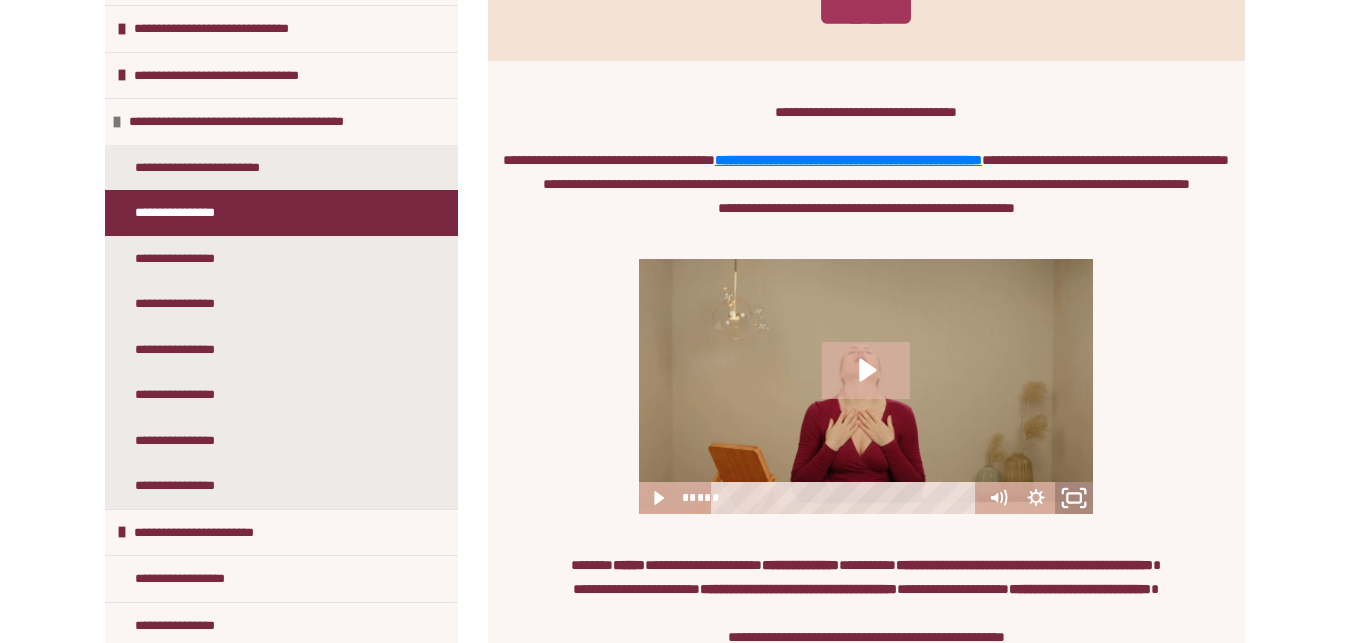click 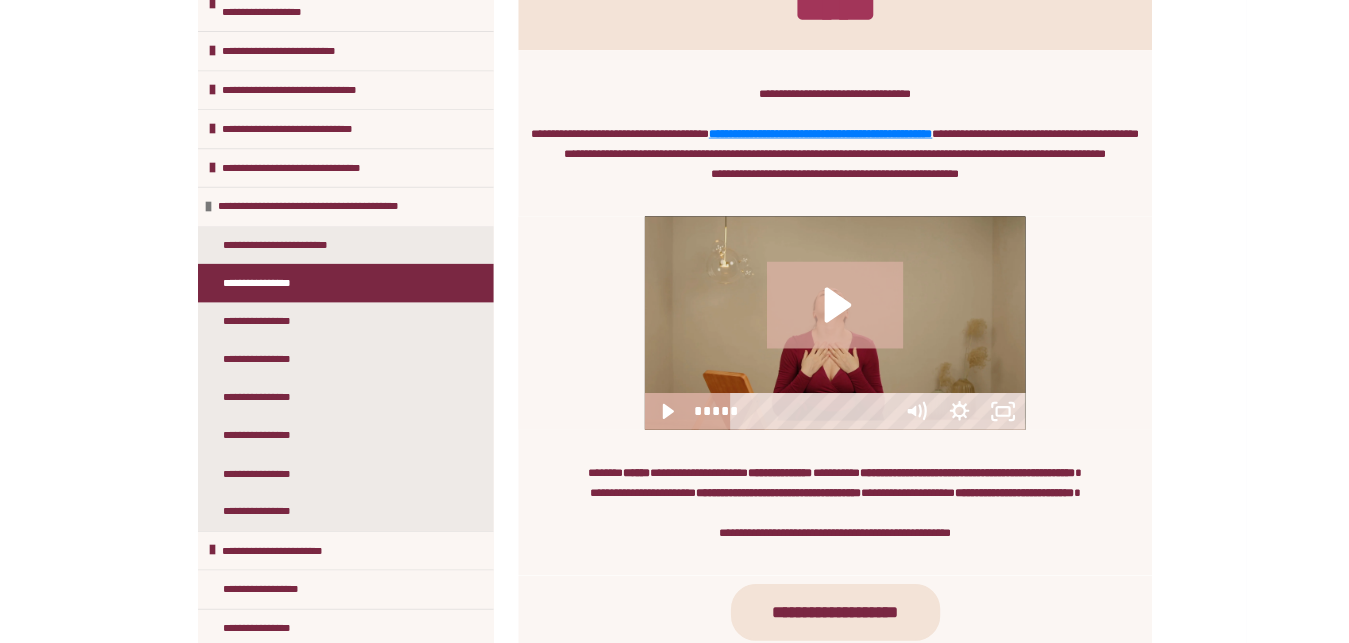scroll, scrollTop: 1443, scrollLeft: 0, axis: vertical 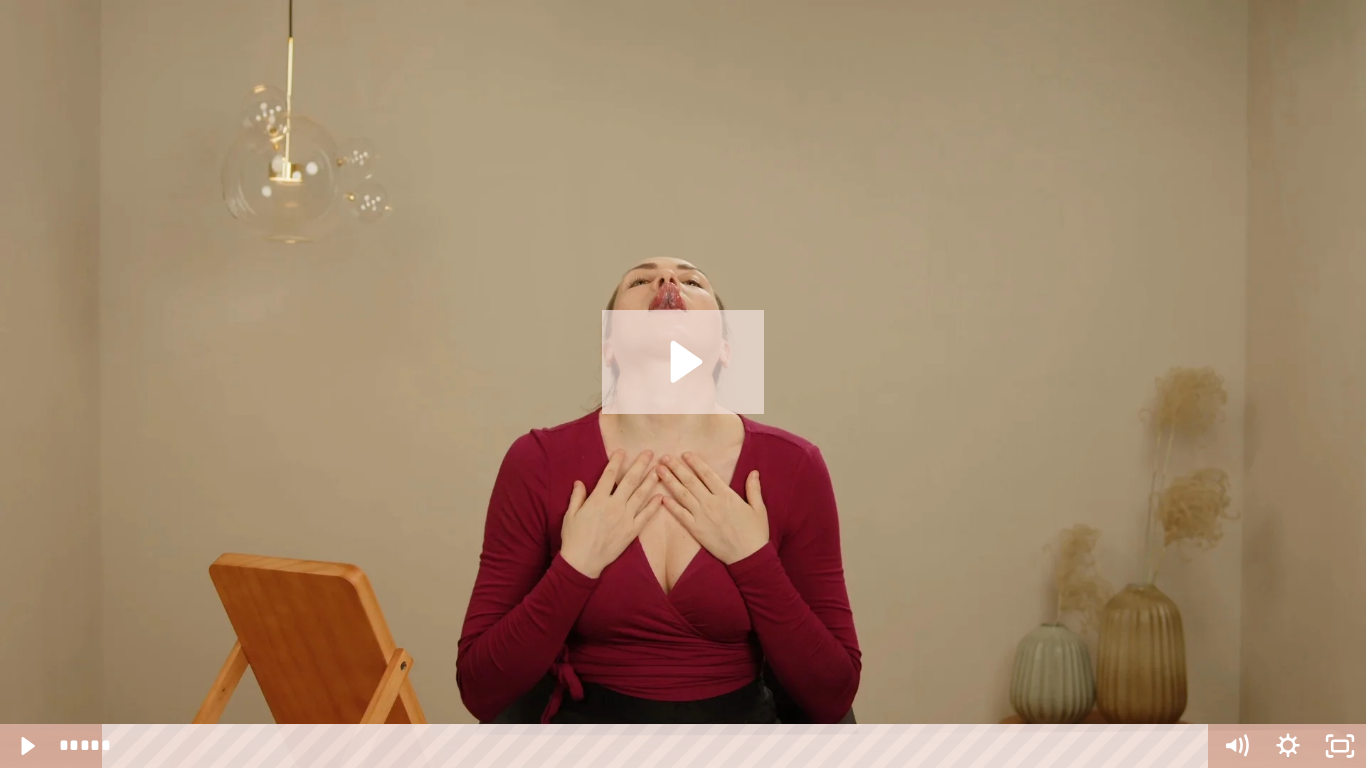 click 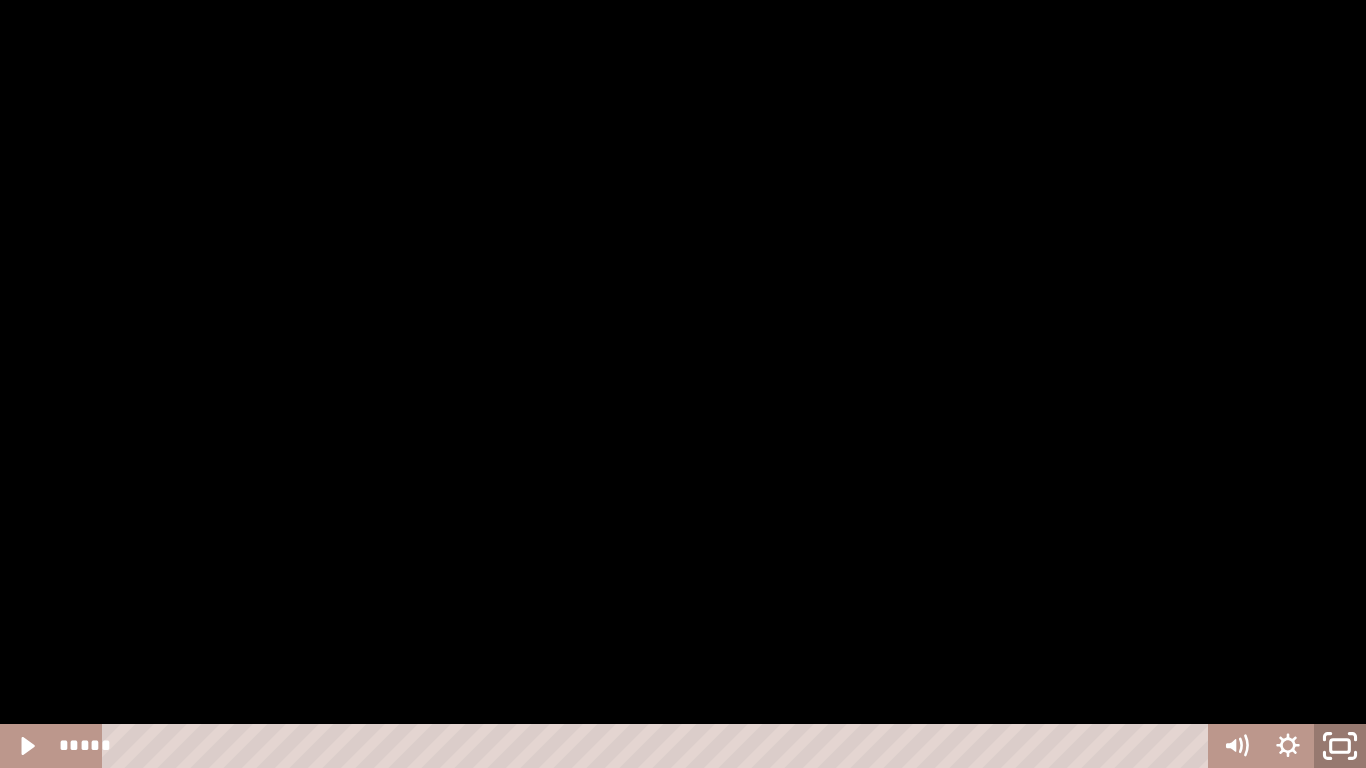 click 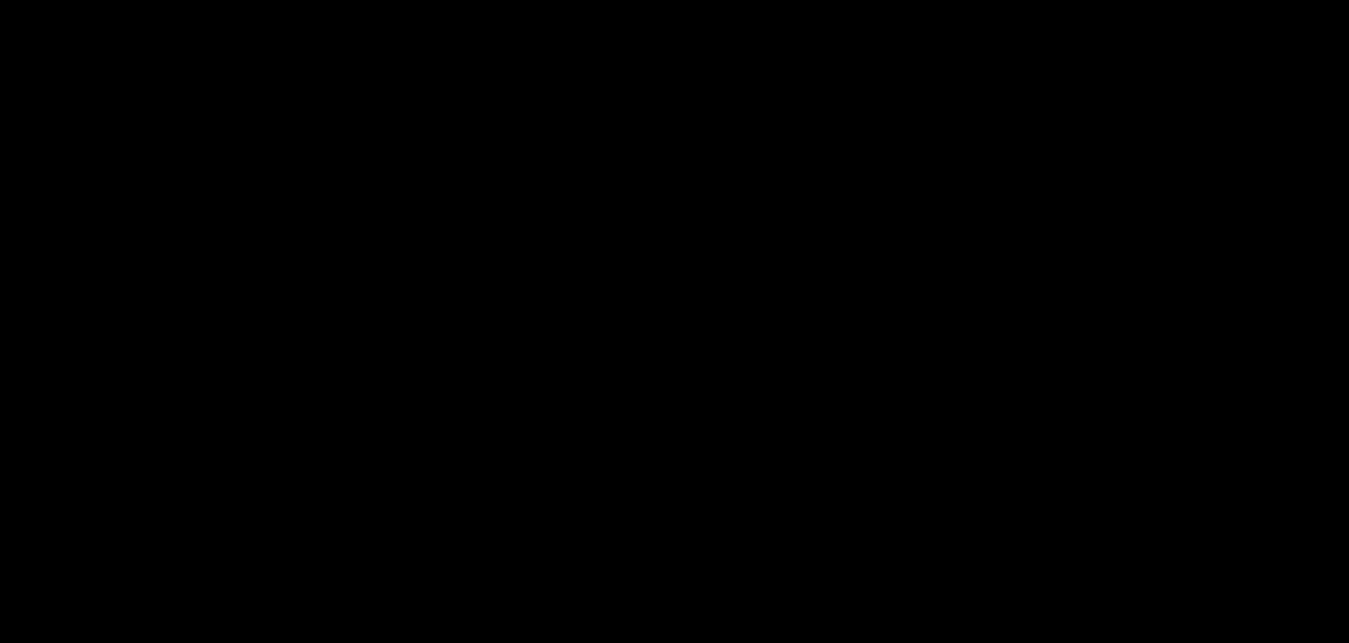 scroll, scrollTop: 3, scrollLeft: 0, axis: vertical 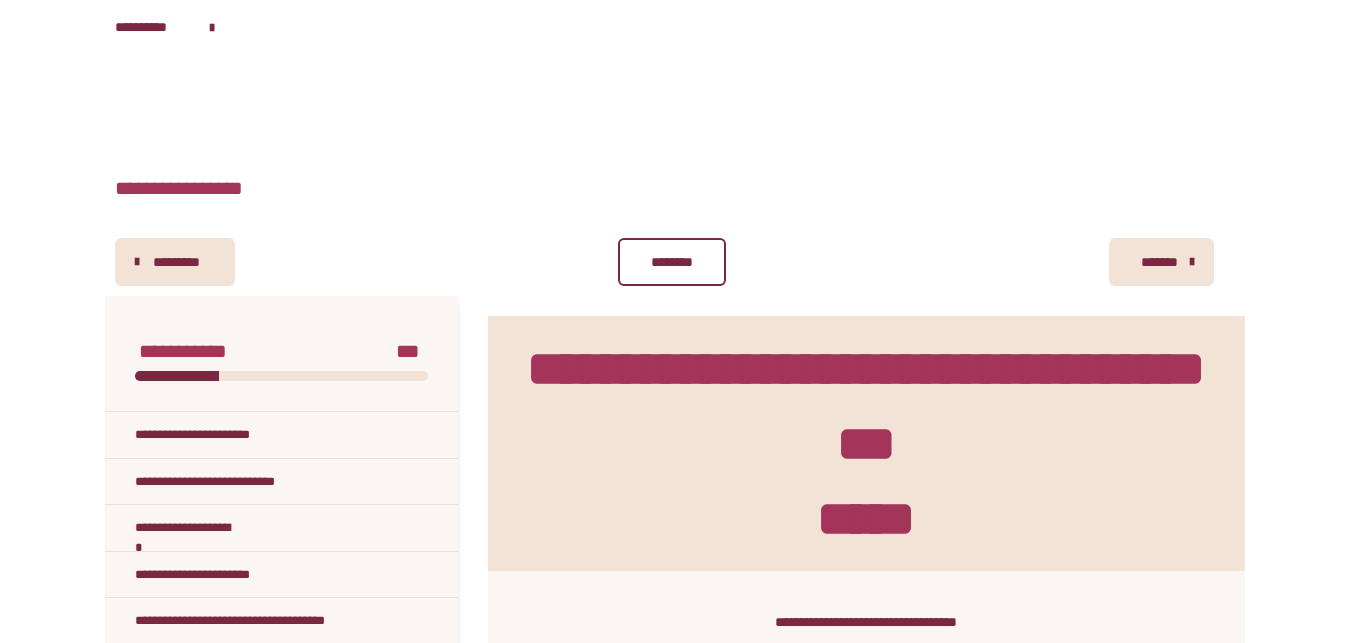 click on "********" at bounding box center [671, 262] 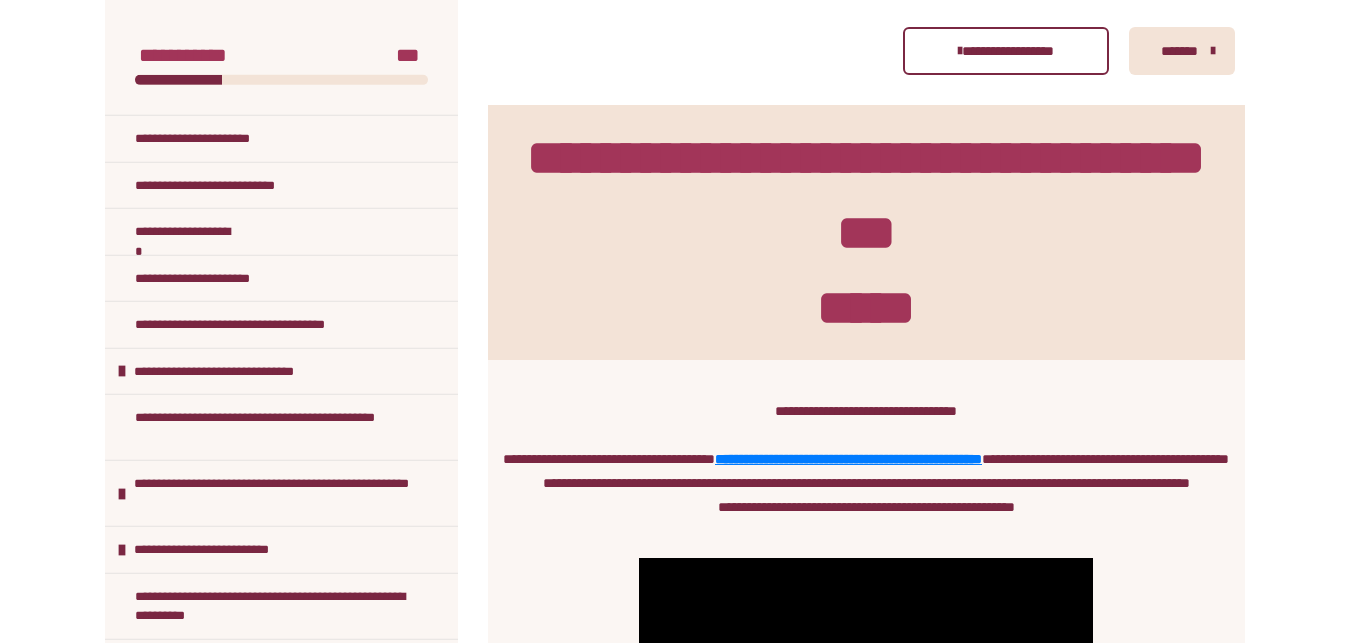 scroll, scrollTop: 615, scrollLeft: 0, axis: vertical 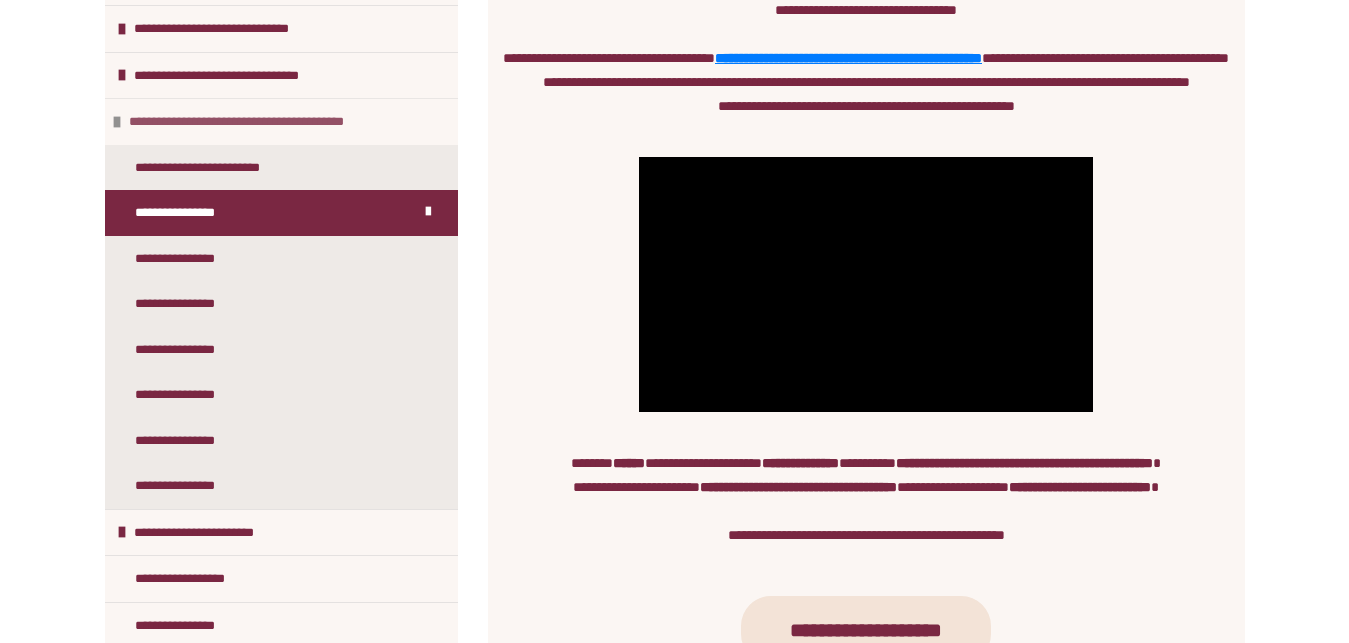 click on "**********" at bounding box center (254, 122) 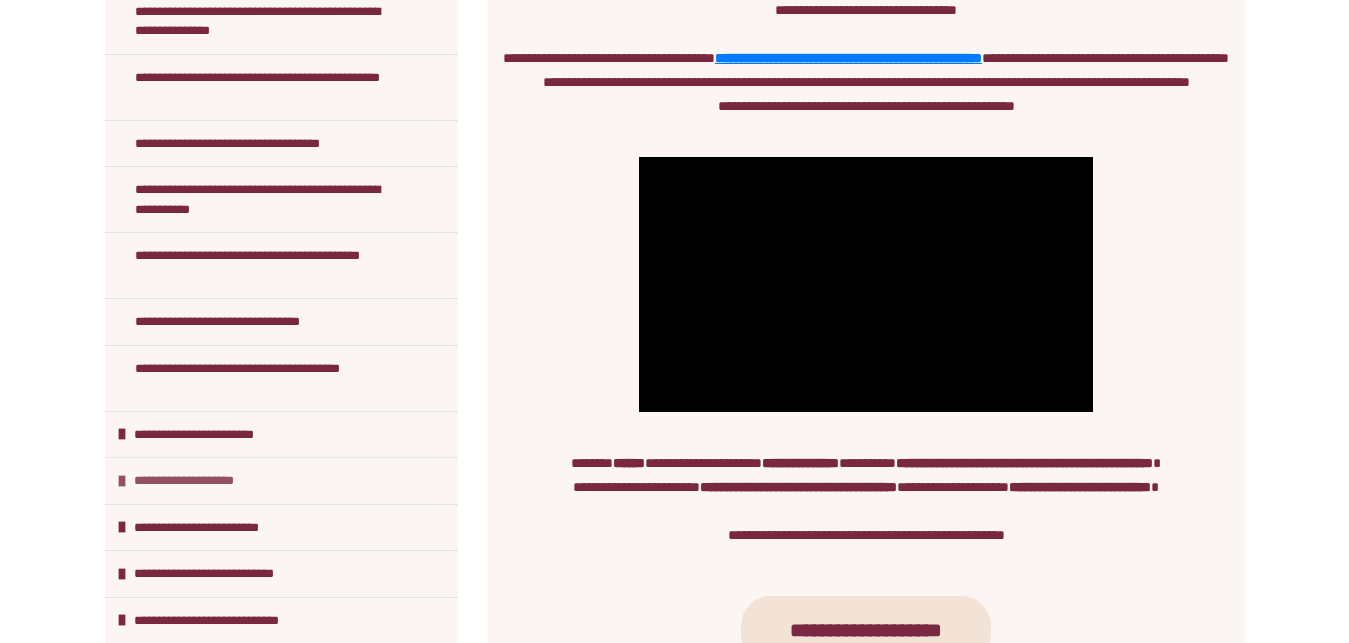 scroll, scrollTop: 628, scrollLeft: 0, axis: vertical 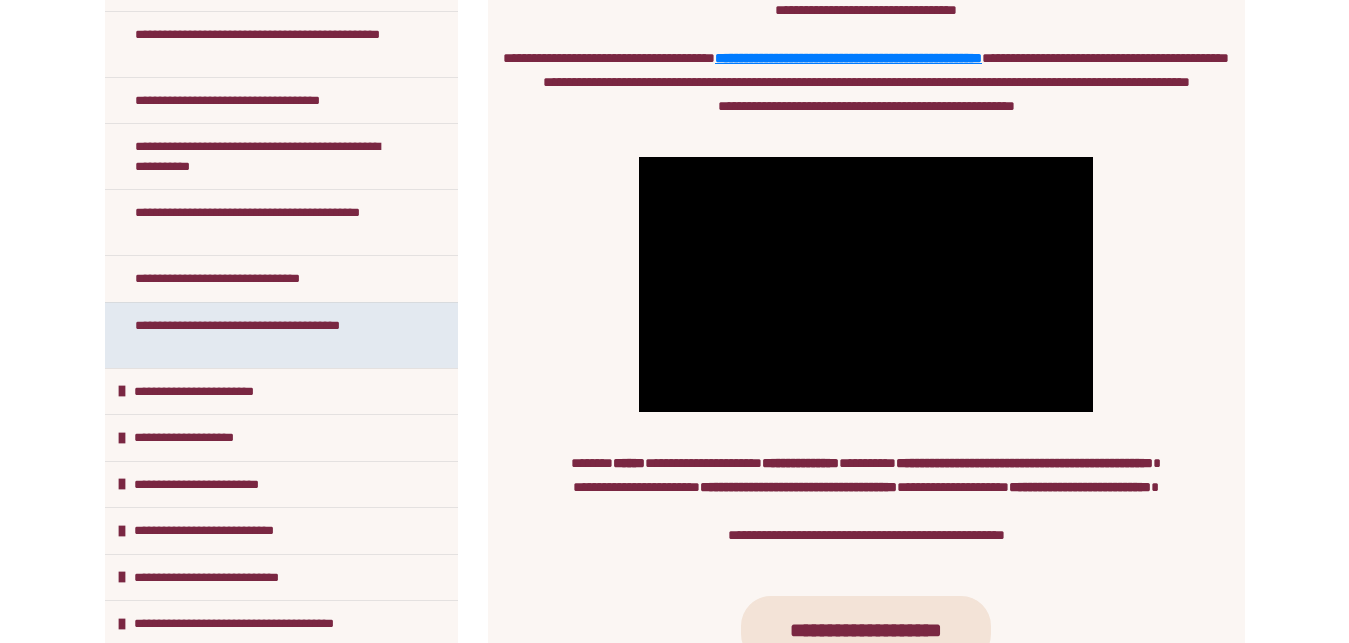 click on "**********" at bounding box center [265, 335] 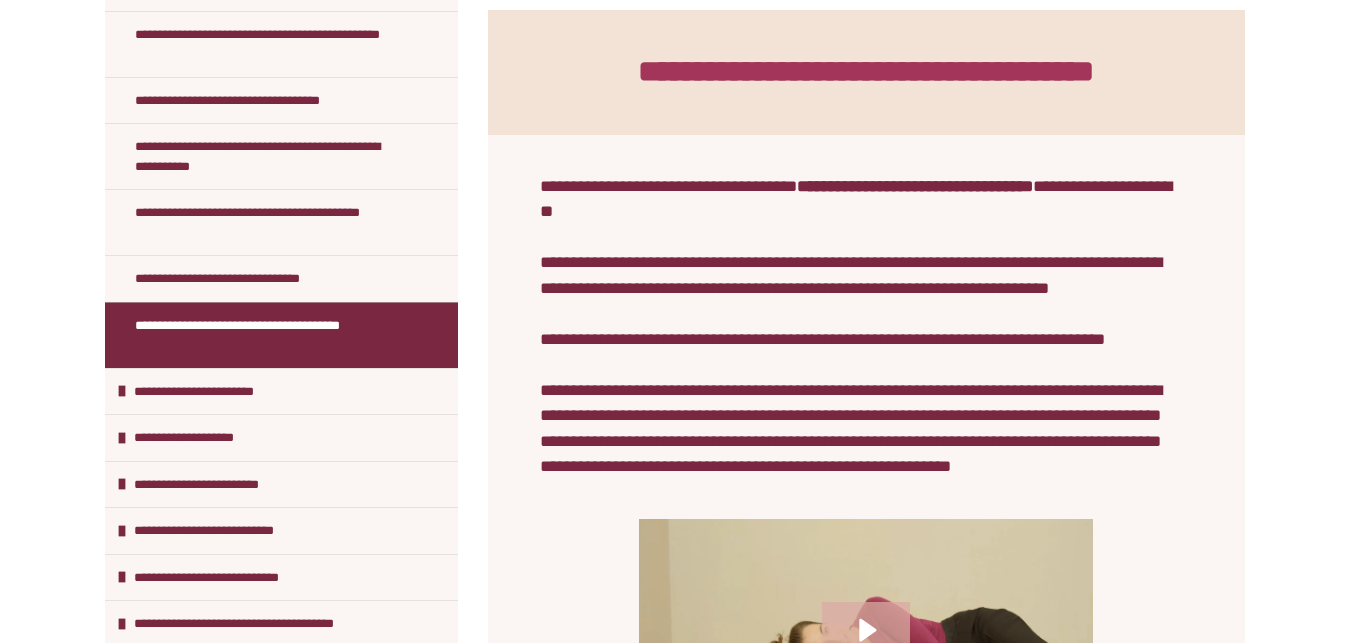 click on "**********" at bounding box center [265, 335] 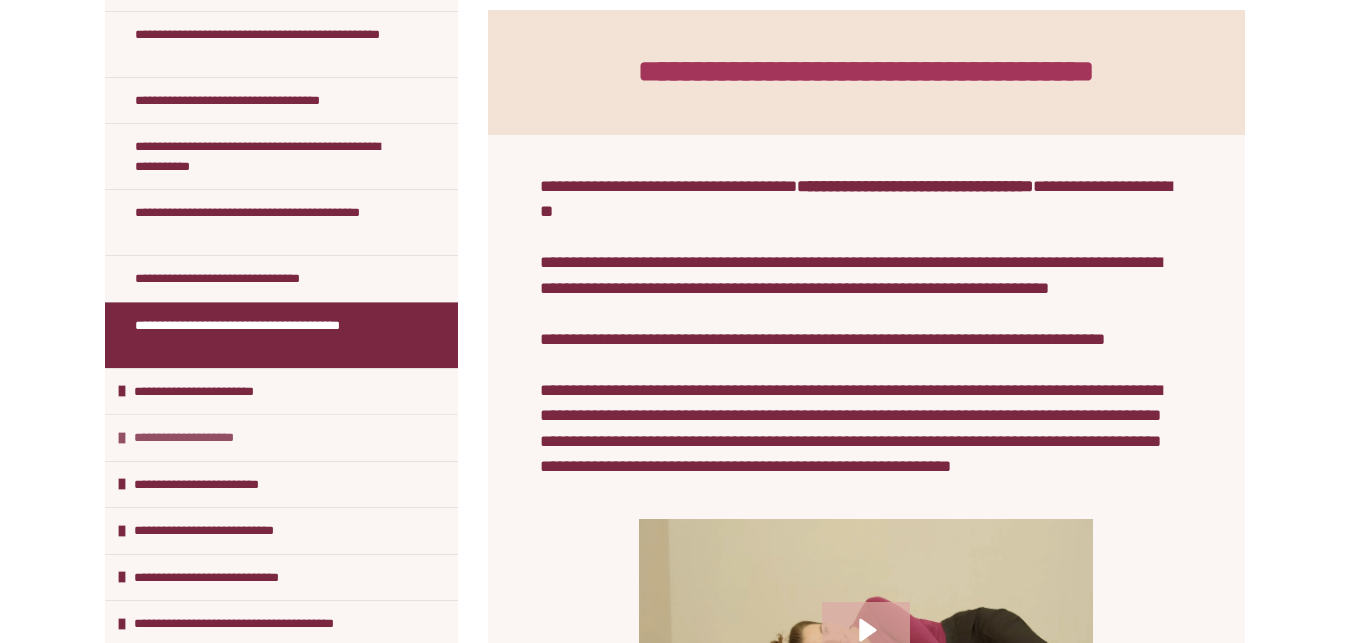 click on "**********" at bounding box center (209, 438) 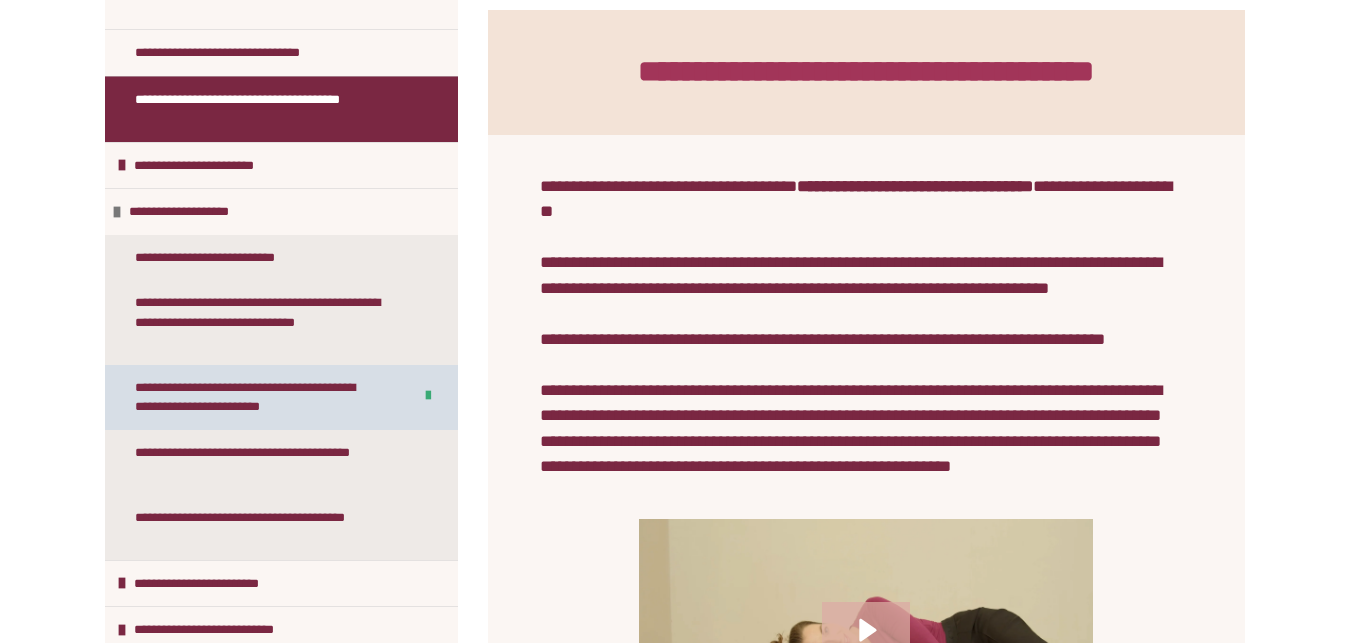 scroll, scrollTop: 916, scrollLeft: 0, axis: vertical 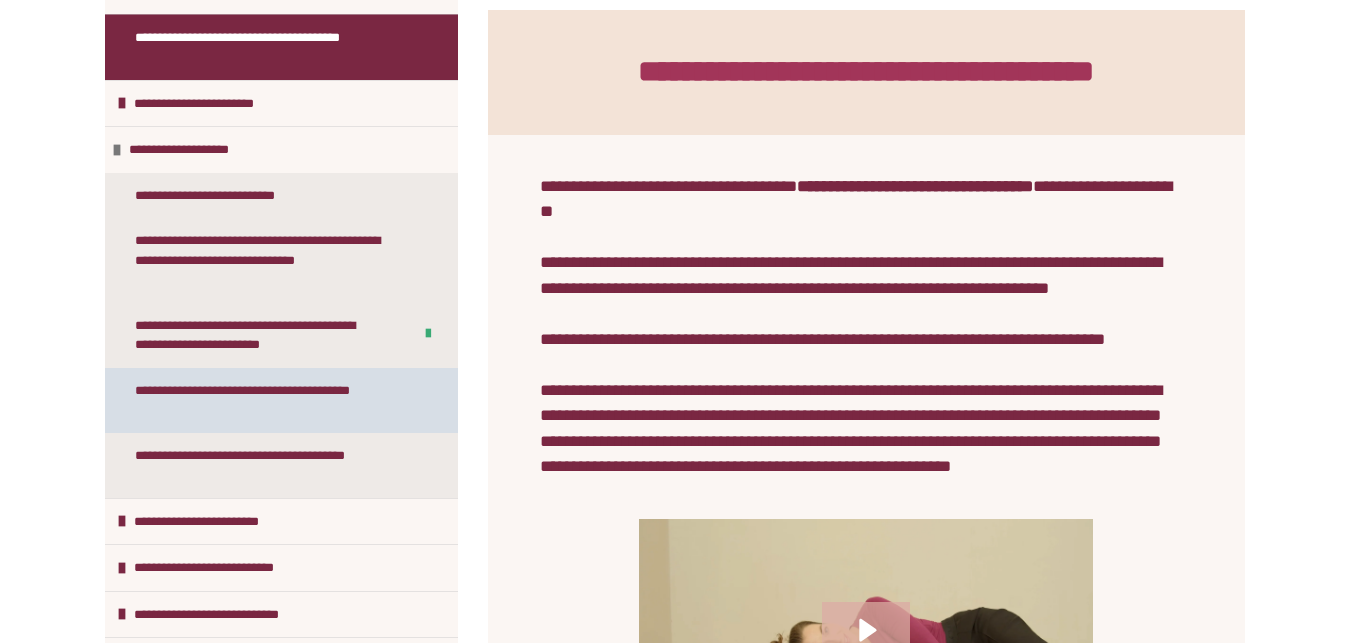 click on "**********" at bounding box center [265, 400] 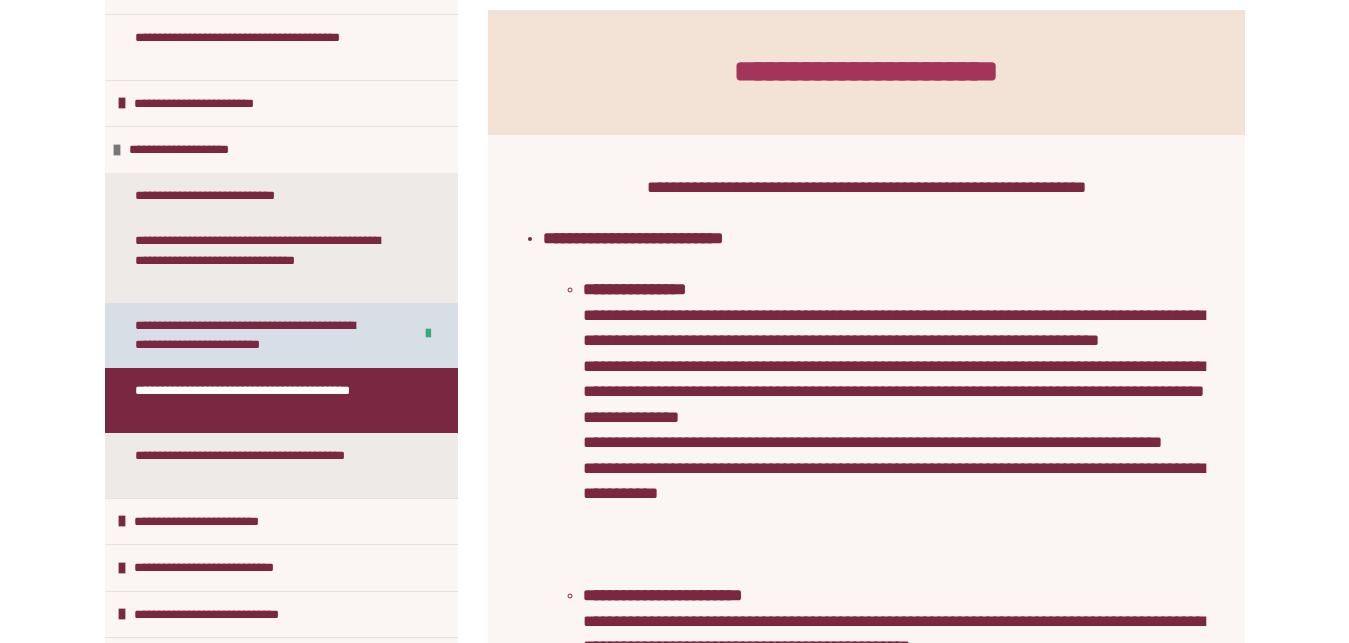 click on "**********" at bounding box center (257, 335) 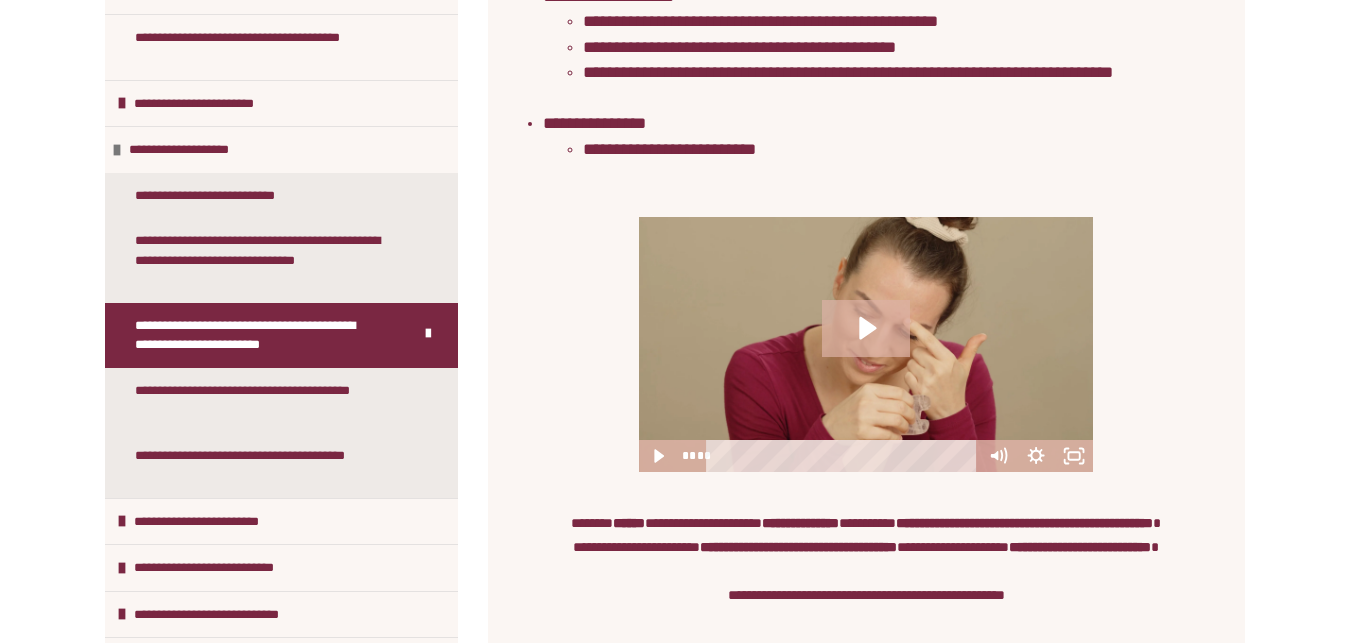 scroll, scrollTop: 615, scrollLeft: 0, axis: vertical 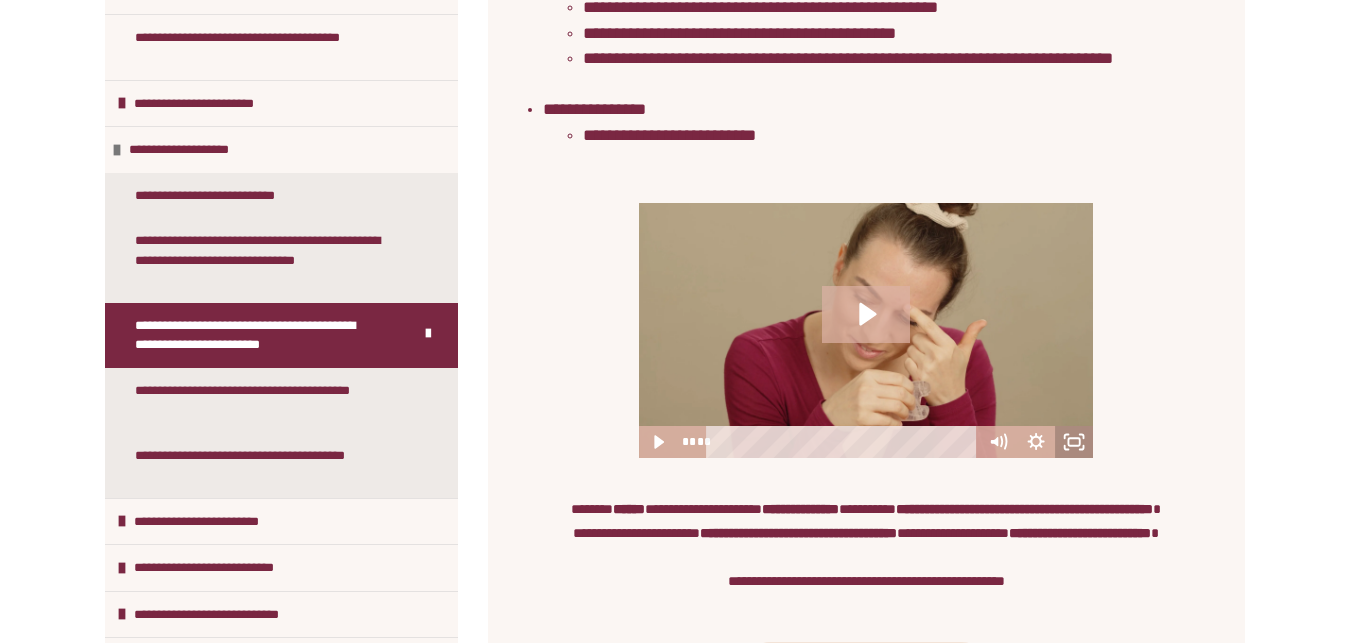click 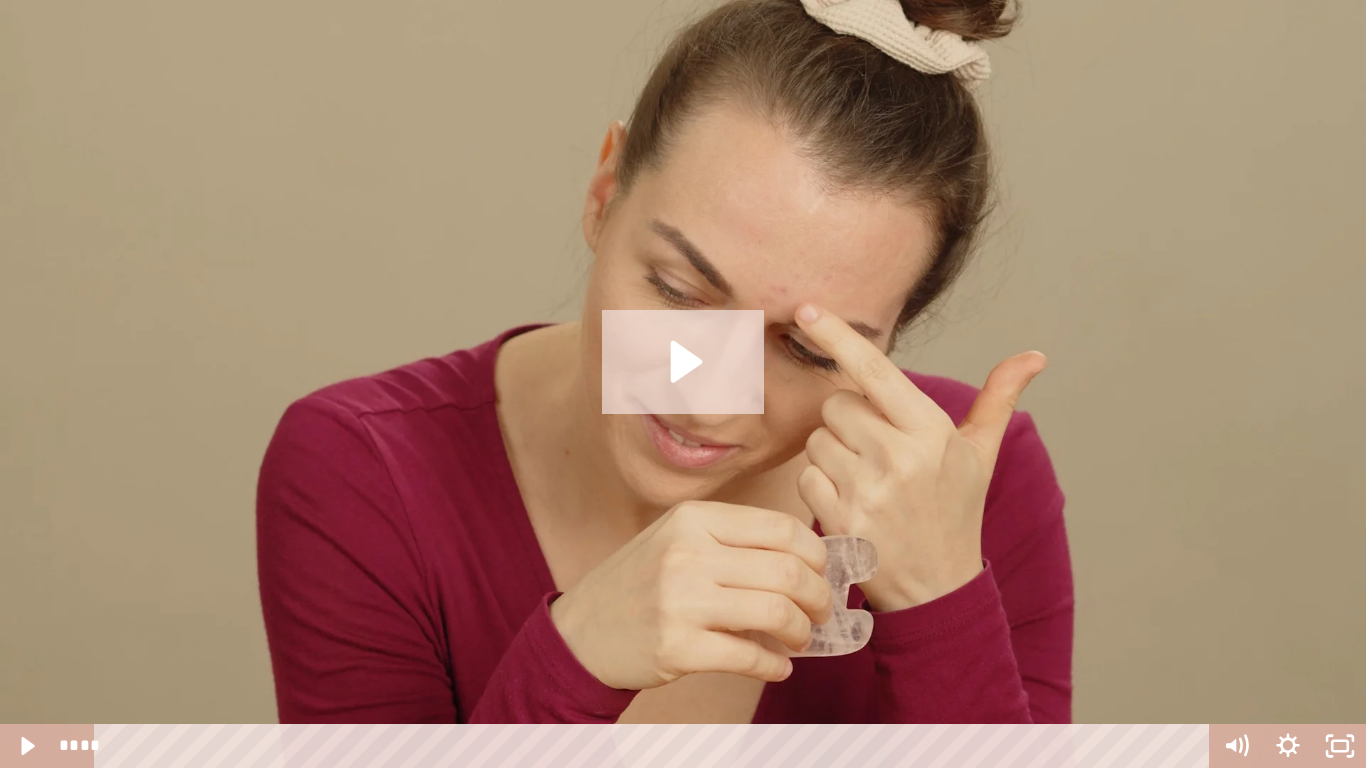 click 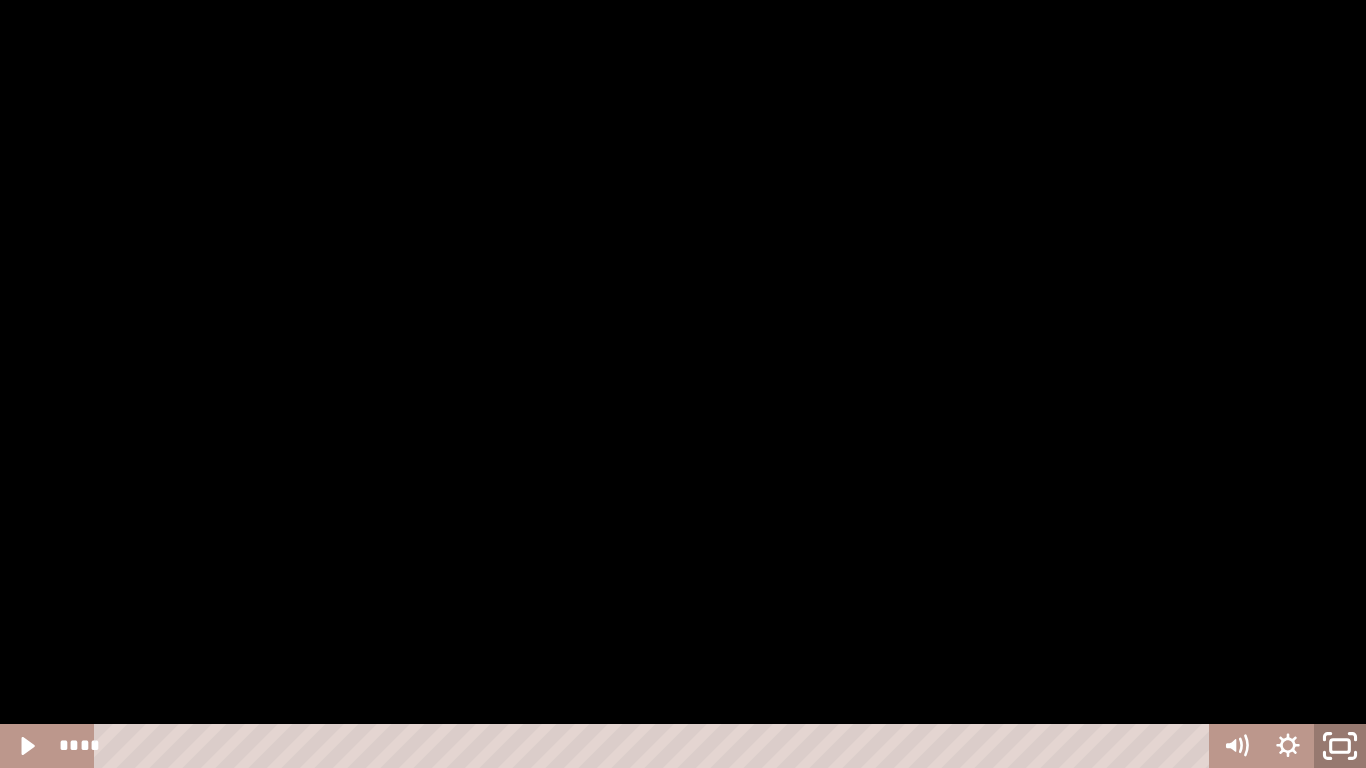 click 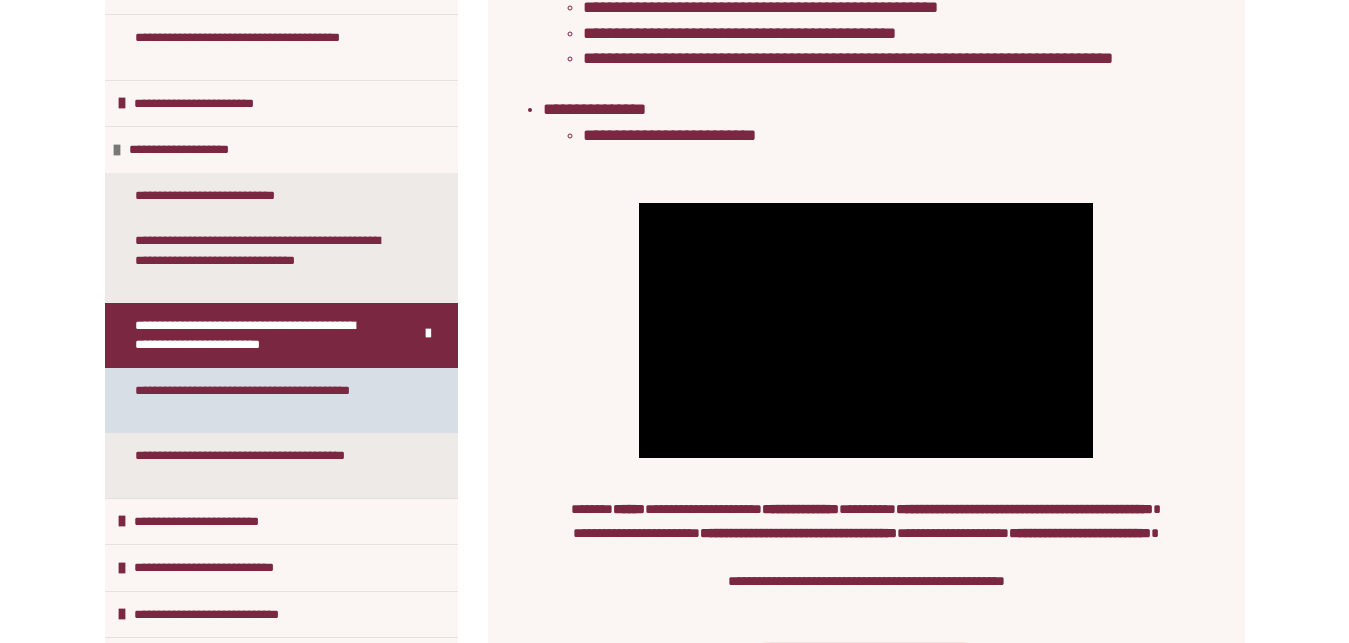 click on "**********" at bounding box center [265, 400] 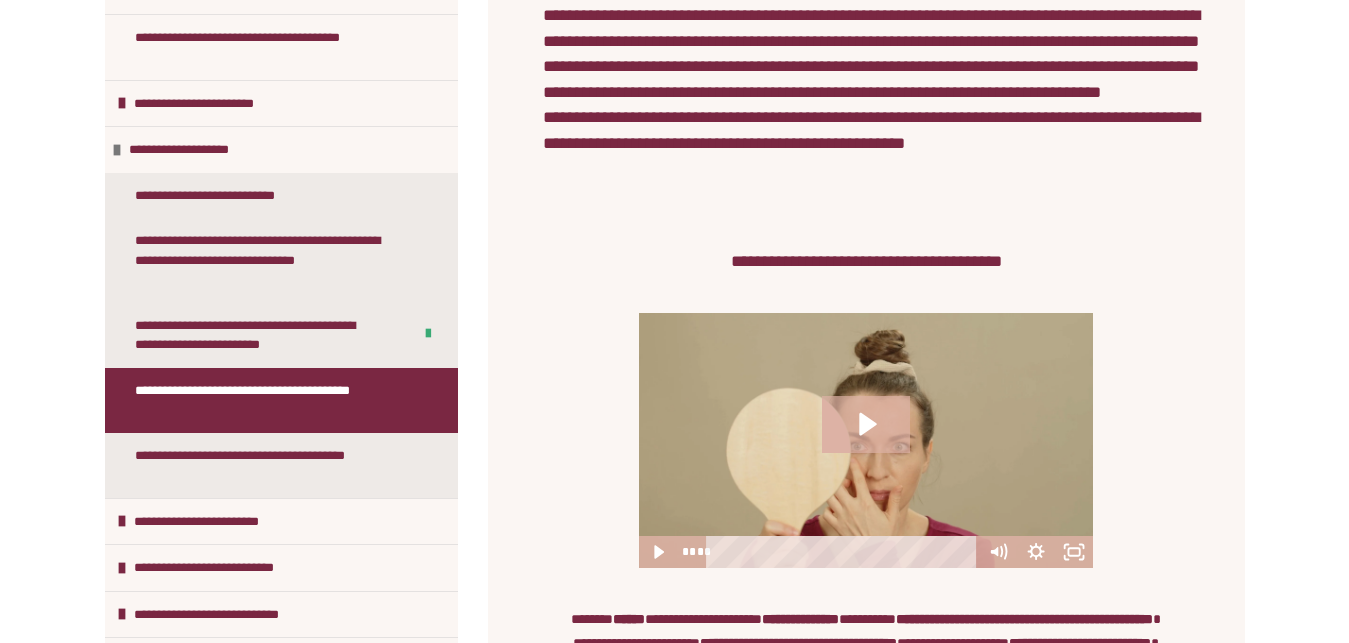 scroll, scrollTop: 1635, scrollLeft: 0, axis: vertical 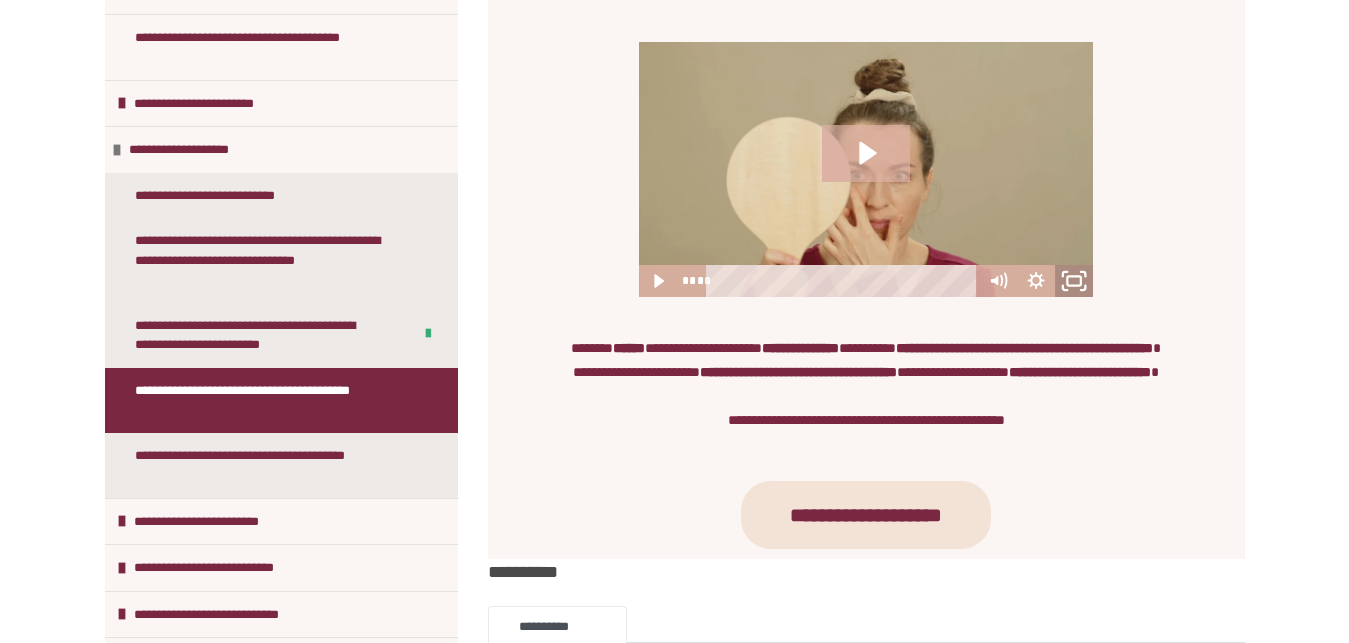 click 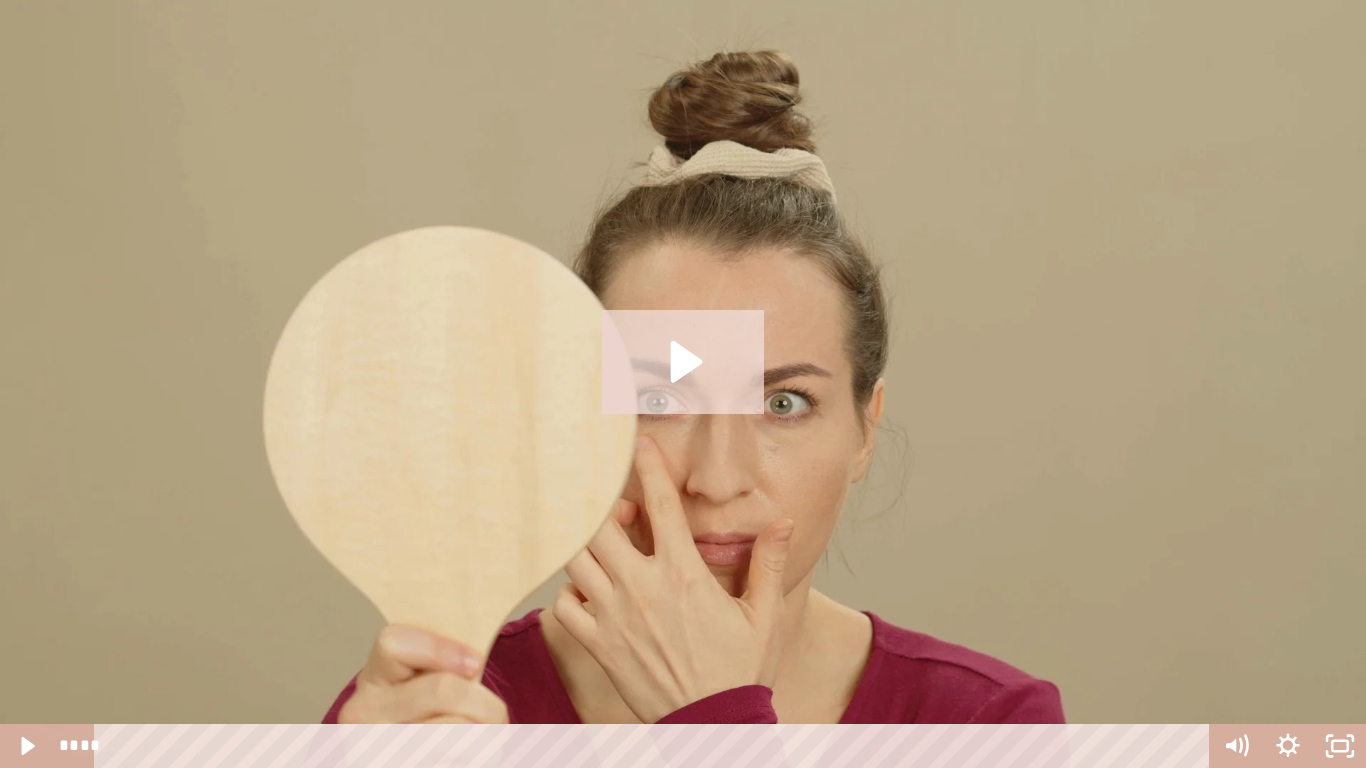click 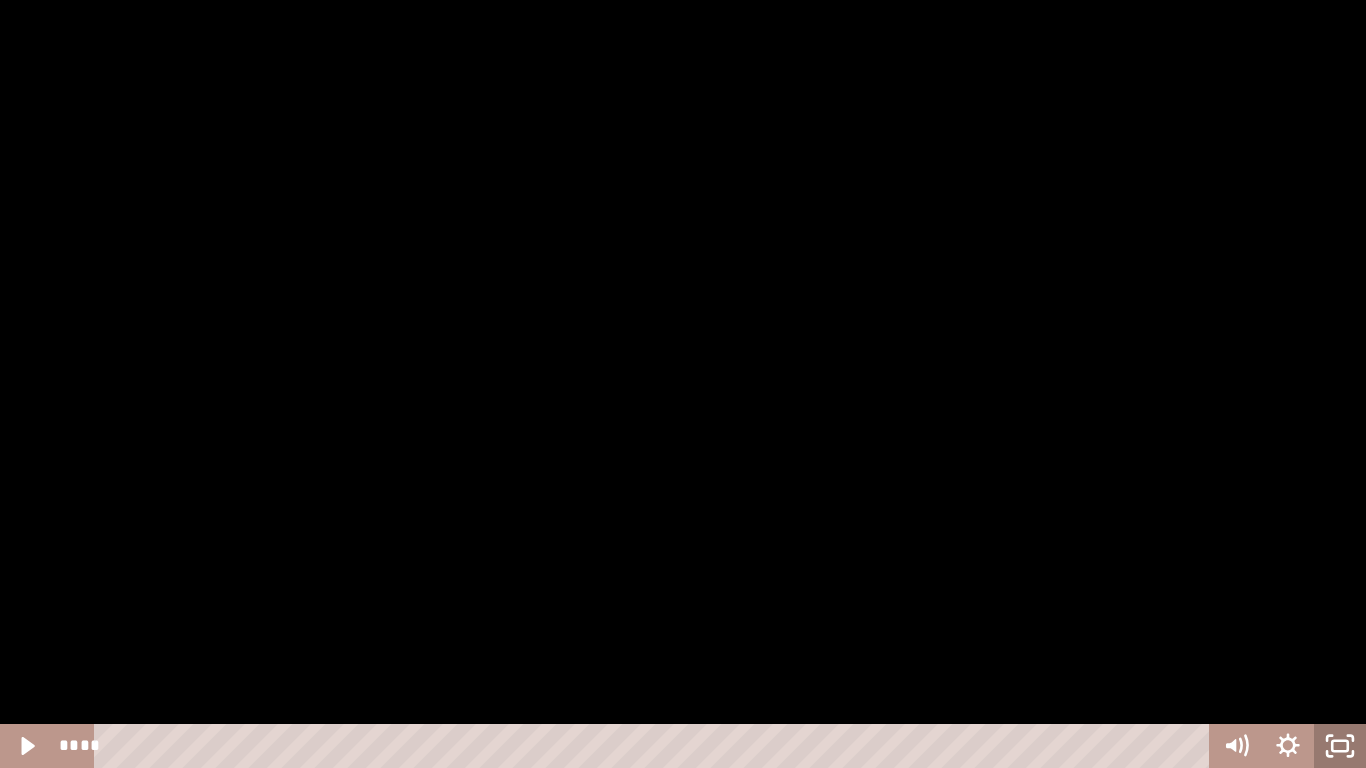 click 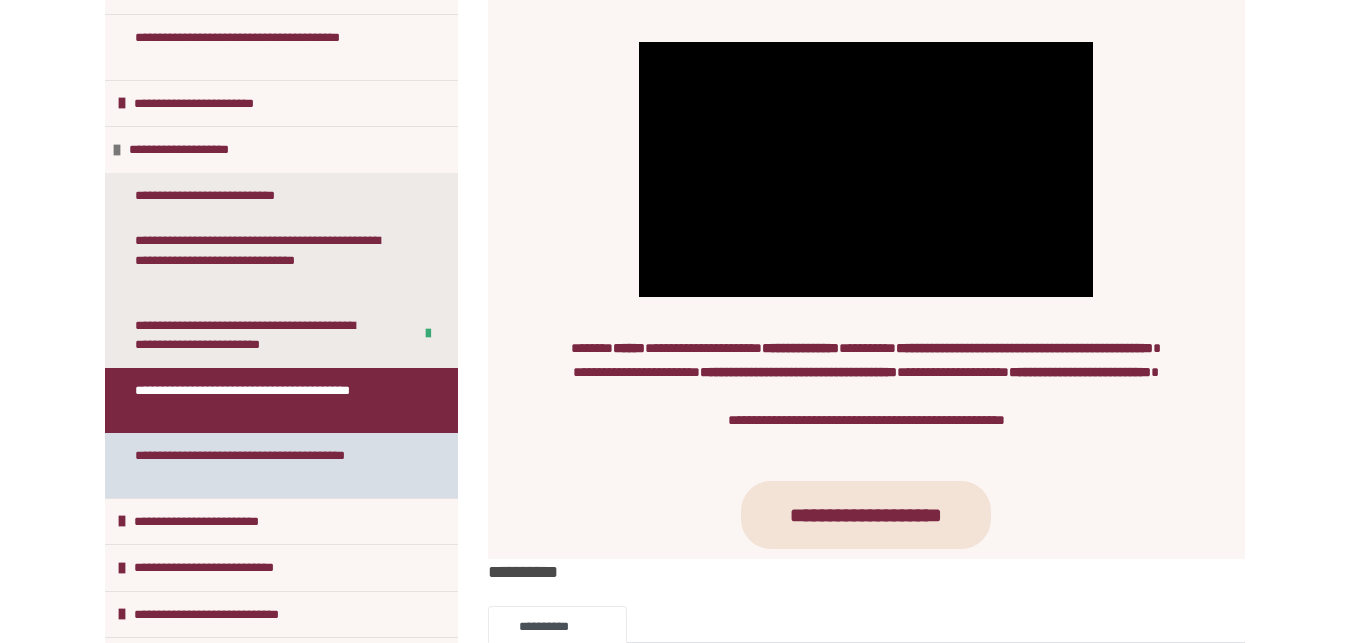 click on "**********" at bounding box center (265, 465) 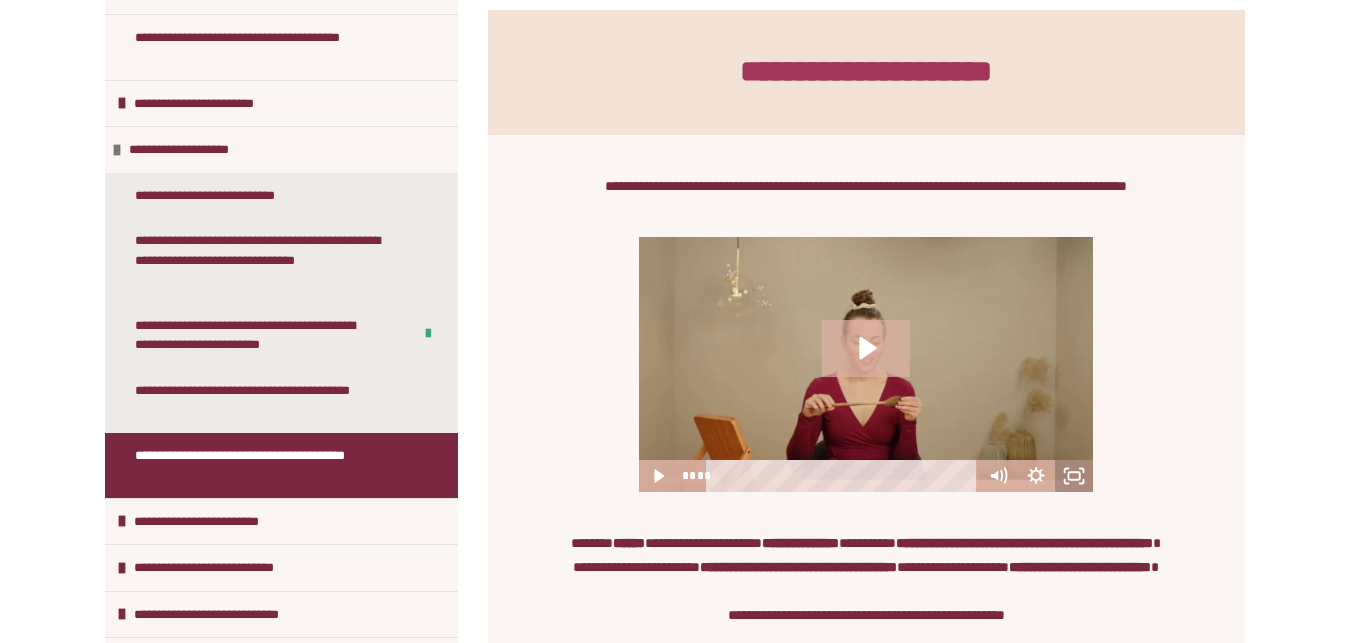 click 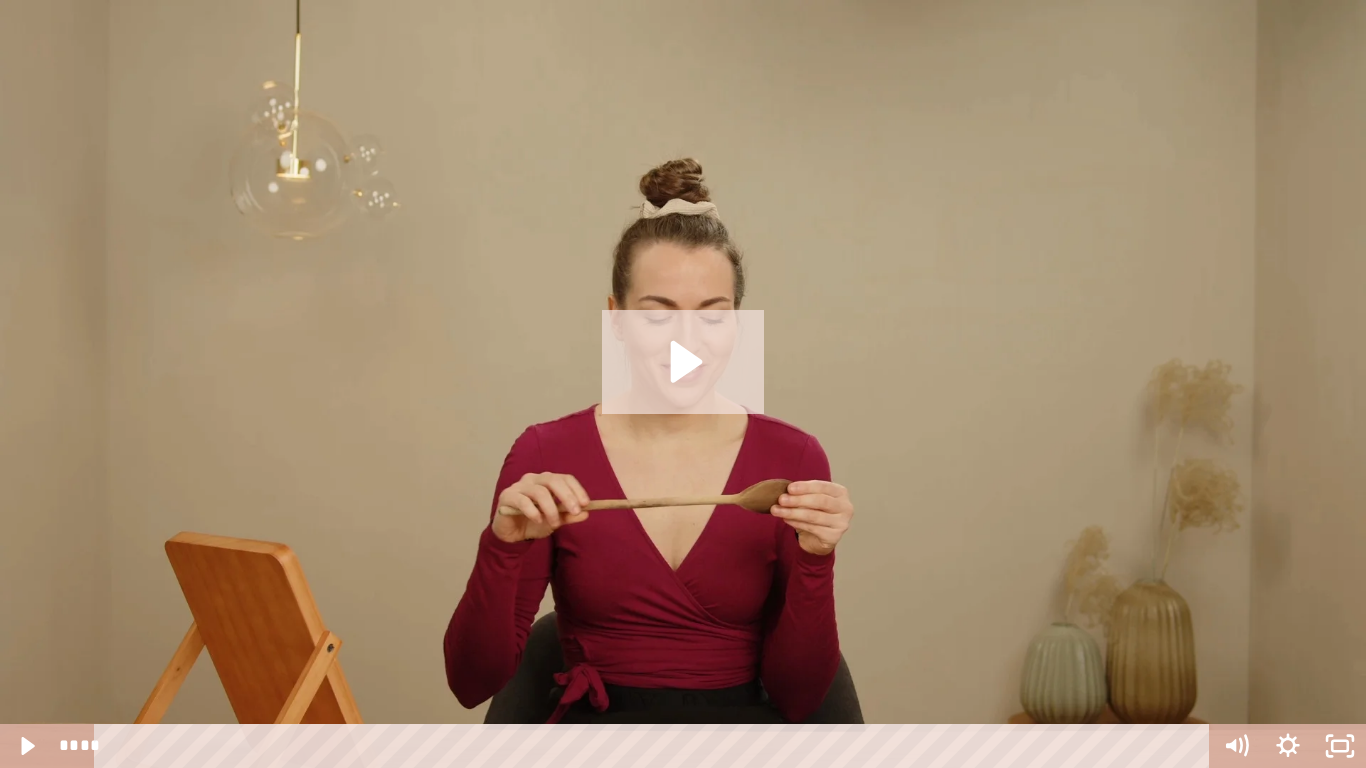 click 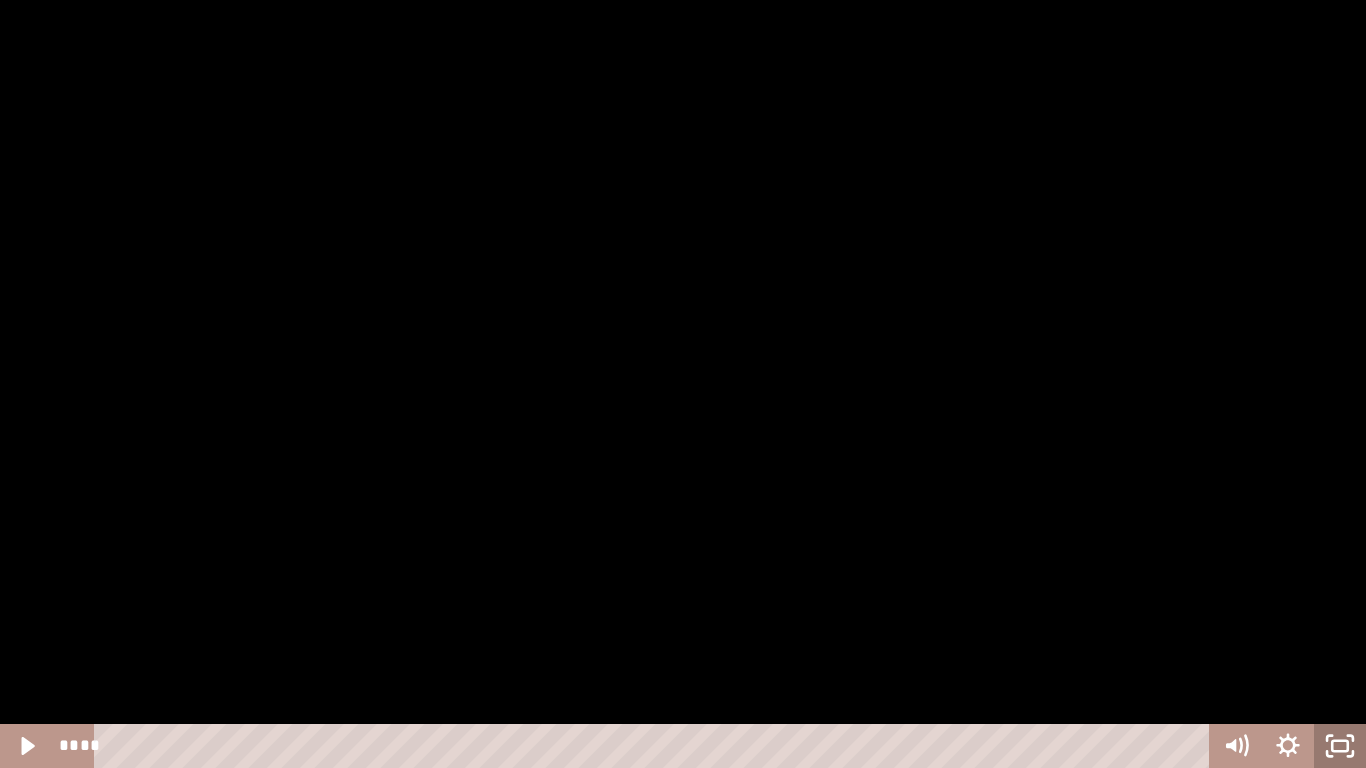 click 